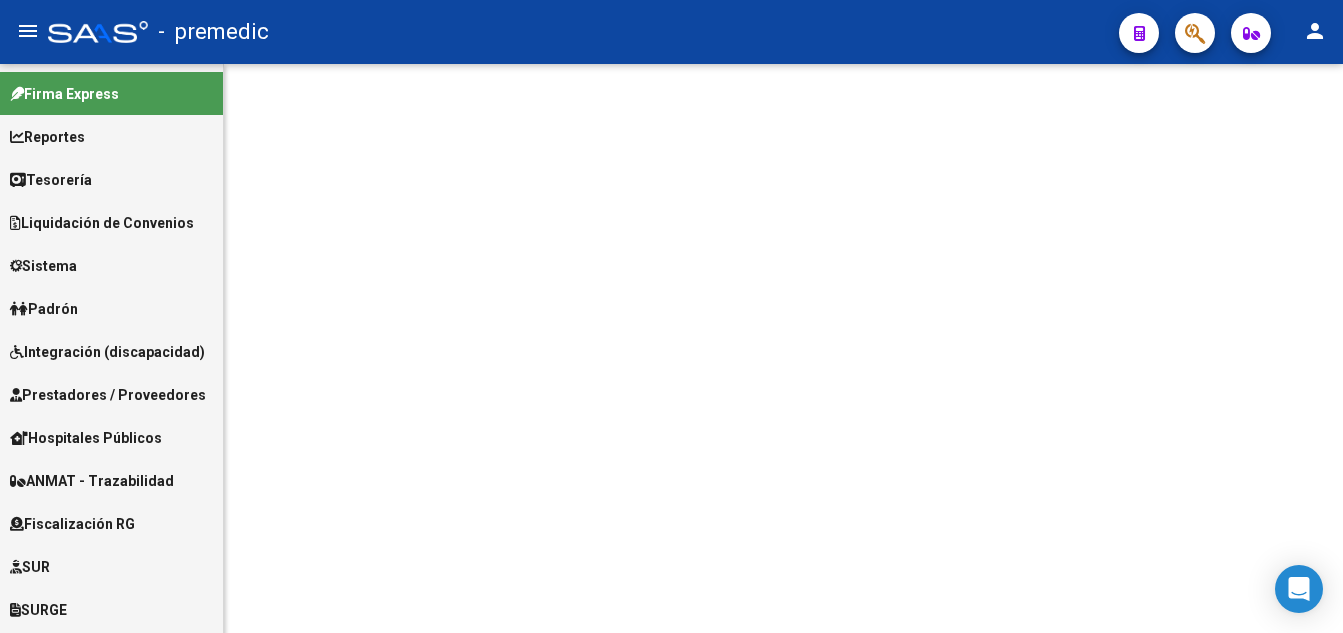 scroll, scrollTop: 0, scrollLeft: 0, axis: both 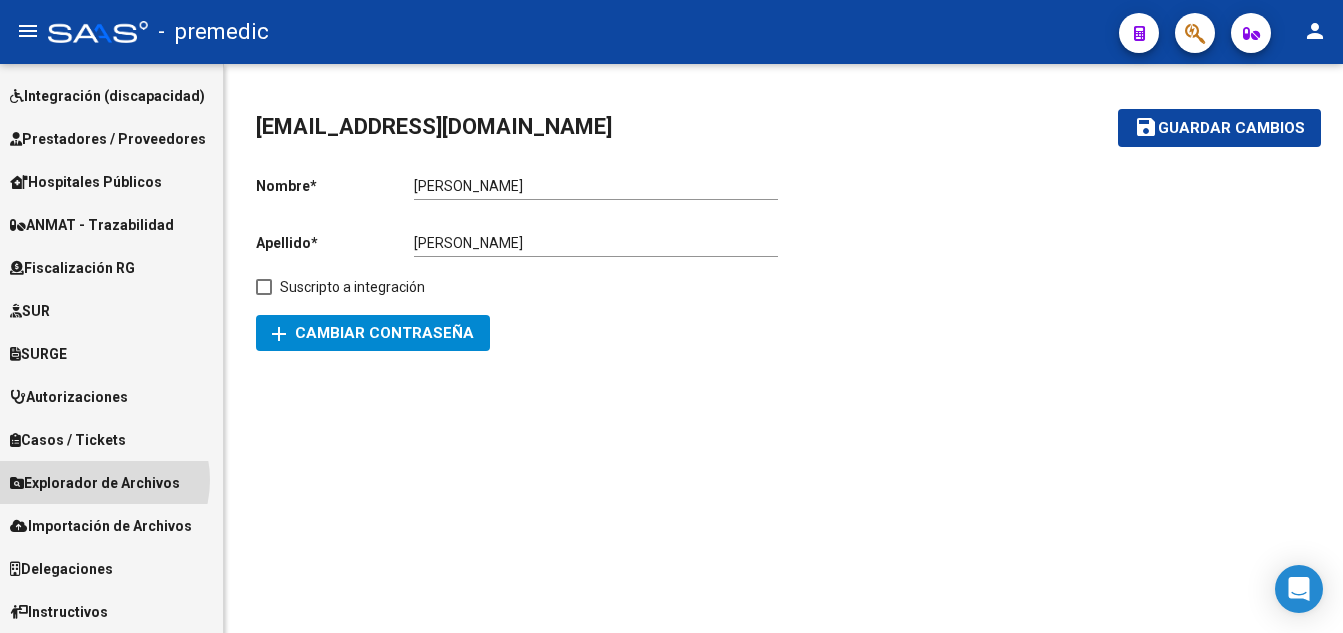 click on "Explorador de Archivos" at bounding box center (95, 483) 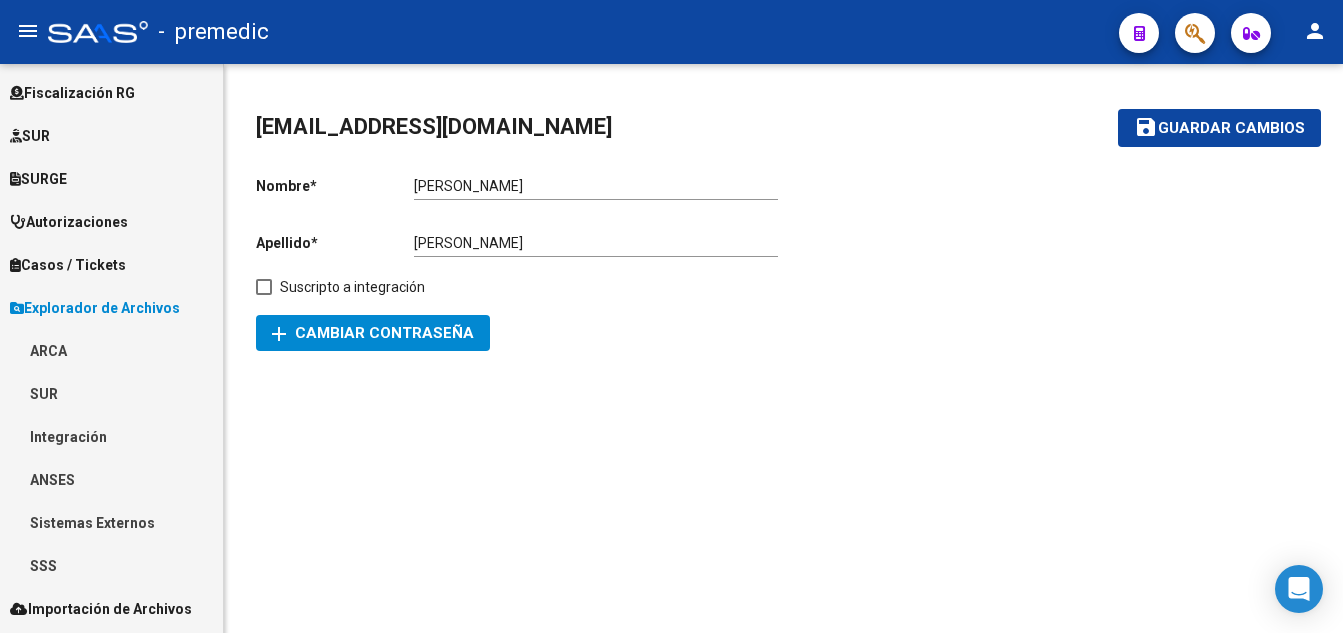 scroll, scrollTop: 456, scrollLeft: 0, axis: vertical 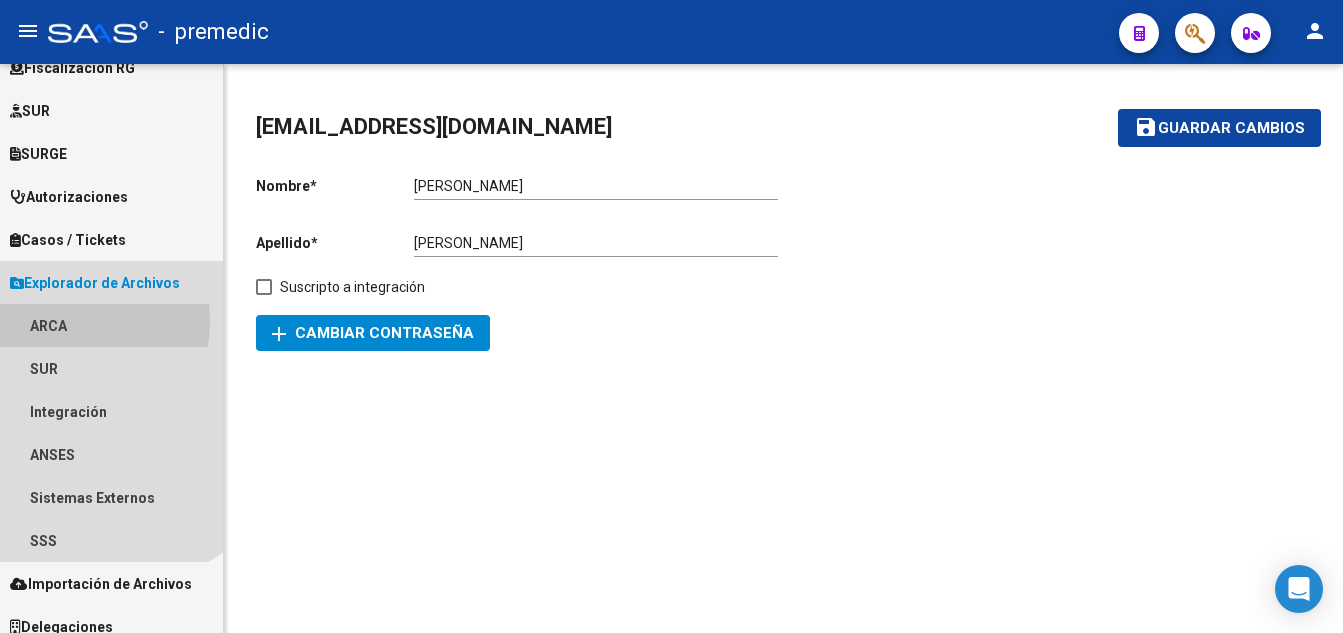 click on "ARCA" at bounding box center (111, 325) 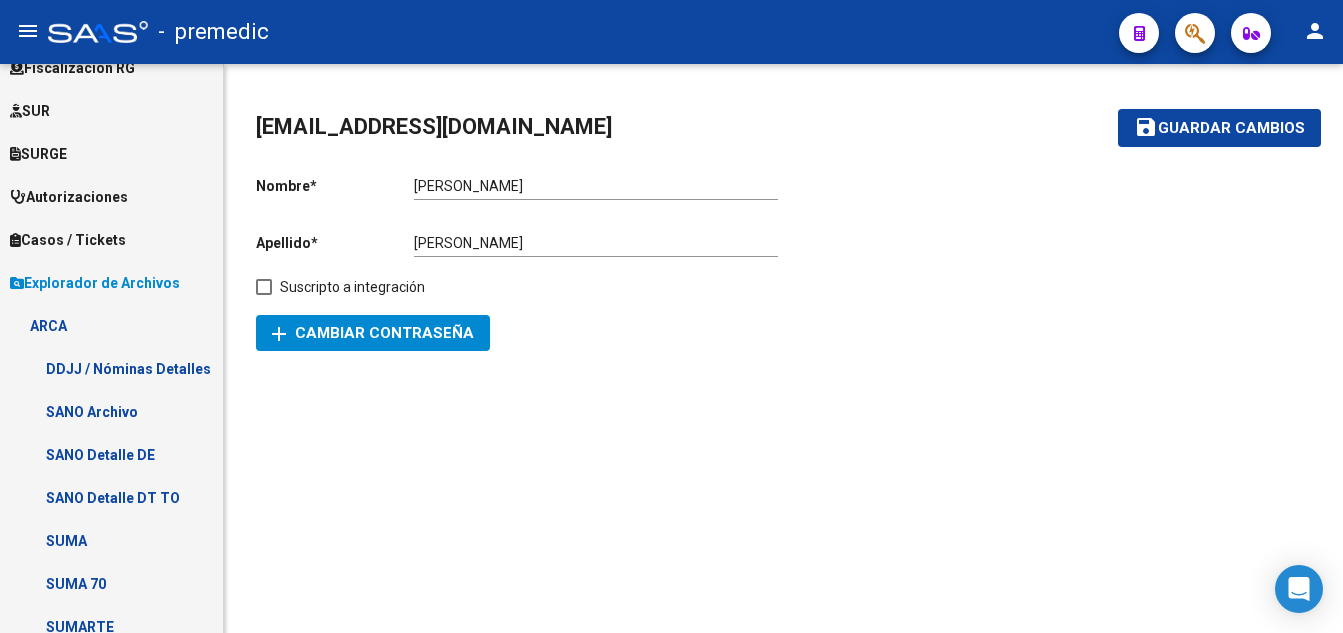 scroll, scrollTop: 953, scrollLeft: 0, axis: vertical 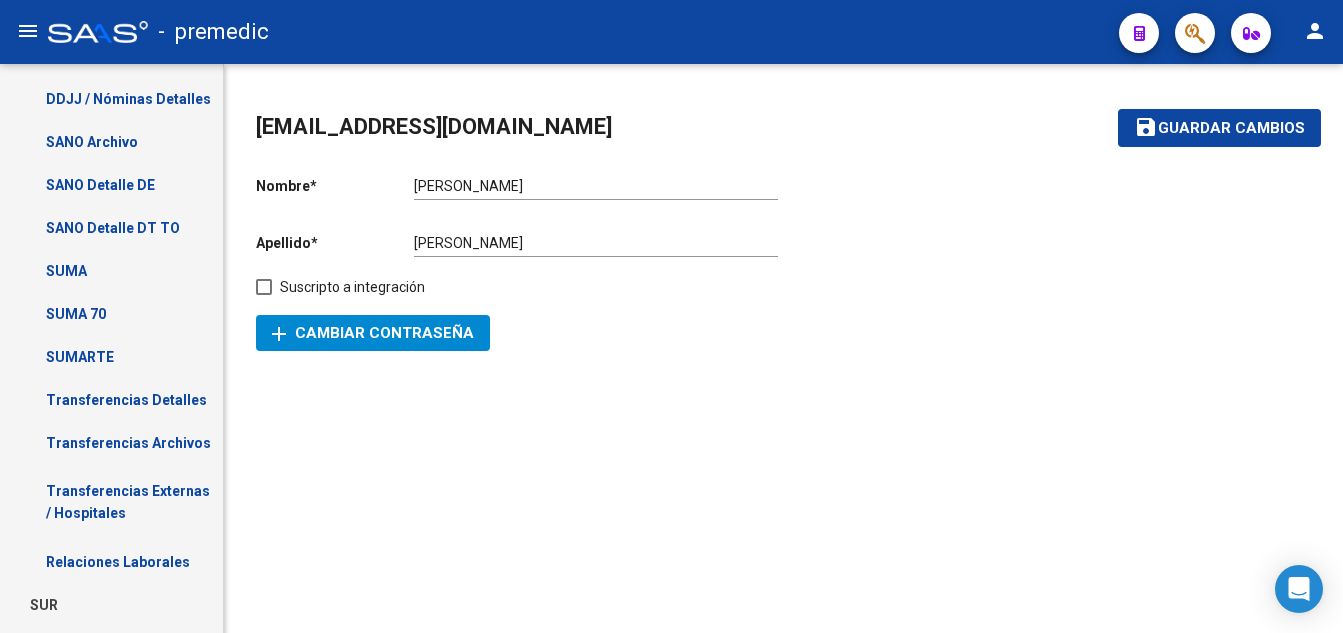 click on "Transferencias Detalles" at bounding box center (111, 399) 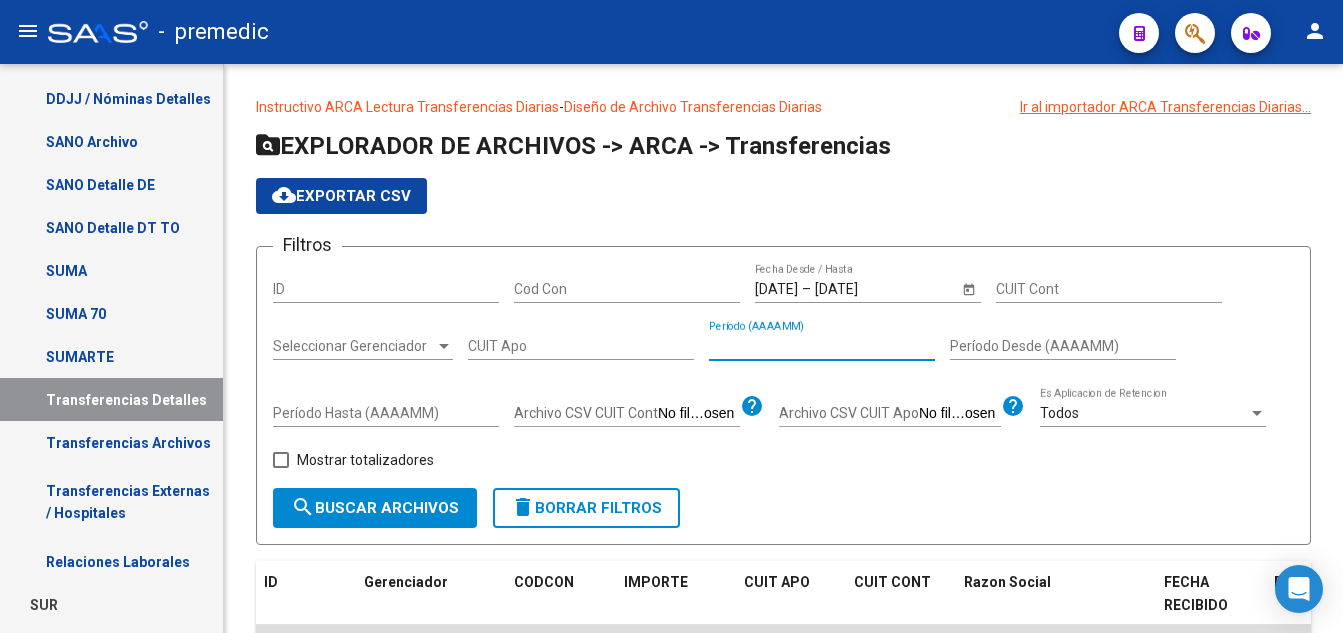 click on "Período (AAAAMM)" at bounding box center (822, 346) 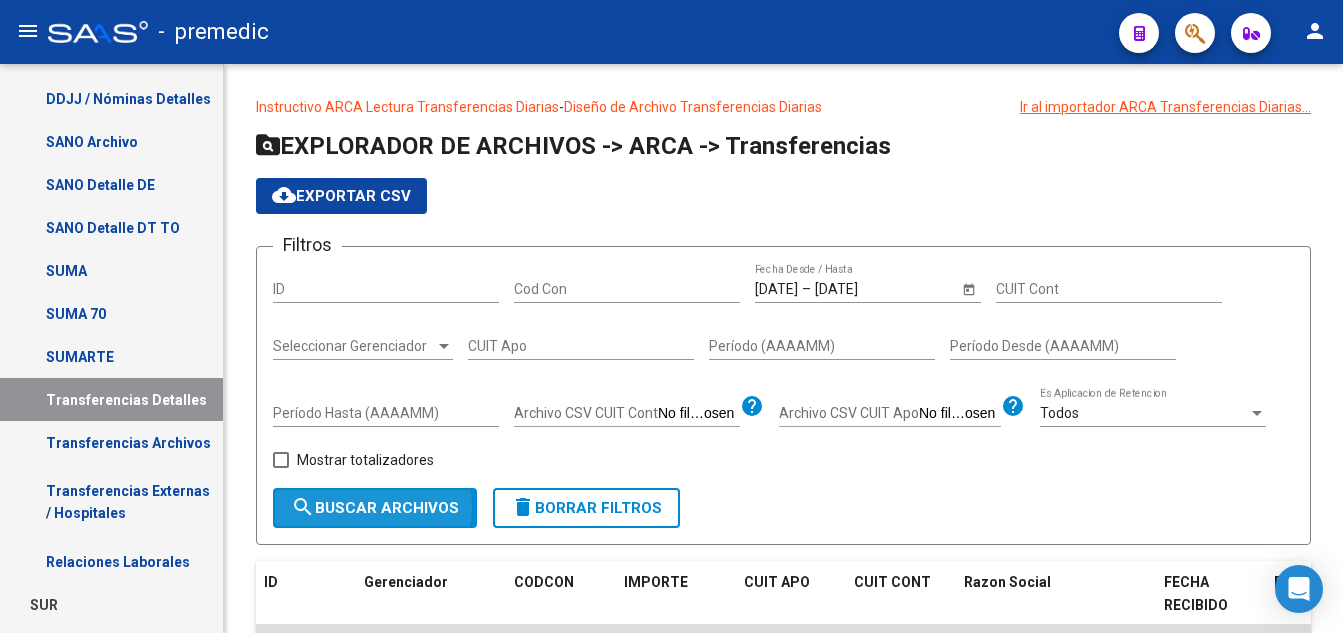 click on "search  Buscar Archivos" 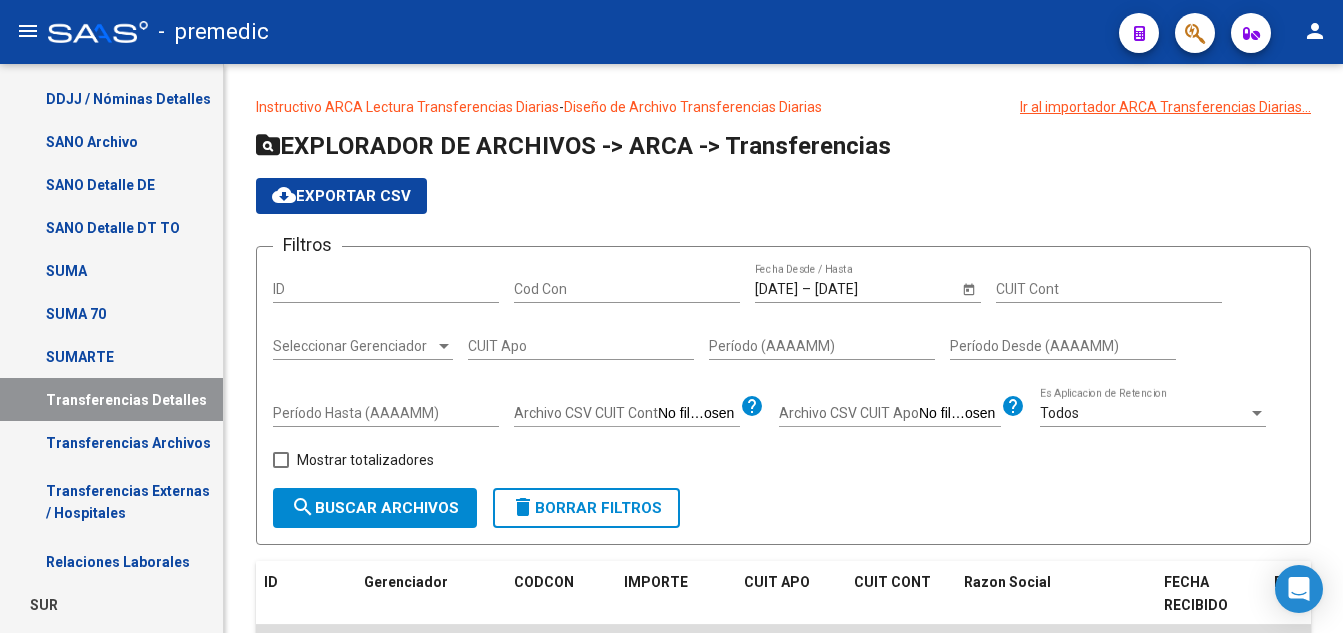 click on "Instructivo ARCA Lectura Transferencias Diarias  -  Diseño de Archivo Transferencias Diarias Ir al importador ARCA Transferencias Diarias...
EXPLORADOR DE ARCHIVOS -> ARCA -> Transferencias cloud_download  Exportar CSV  Filtros ID Cod Con [DATE] [DATE] – [DATE] Fecha Desde / Hasta CUIT Cont Seleccionar Gerenciador Seleccionar Gerenciador CUIT Apo Período (AAAAMM) Período Desde (AAAAMM) Período Hasta (AAAAMM) Archivo CSV CUIT Cont help Archivo CSV CUIT Apo help Todos  Es Aplicacion de Retencion   Mostrar totalizadores  search  Buscar Archivos  delete  Borrar Filtros  ID Gerenciador CODCON IMPORTE CUIT APO CUIT CONT Razon Social FECHA RECIBIDO PERÍODO FECHA PROCESADO Nombre y Apellido Afiliado 1600213 COM -$ 29.895,04 0 [DATE] 200000 [DATE] 1600212 A05 - Premedic C79 $ 8,74 27370404327 27370404327 [DATE] 202504 [DATE] - [GEOGRAPHIC_DATA][PERSON_NAME]         1600211 A05 - Premedic C79 $ 9,23 27370404327 27370404327 [DATE] 202505 [DATE] - [GEOGRAPHIC_DATA][PERSON_NAME]" 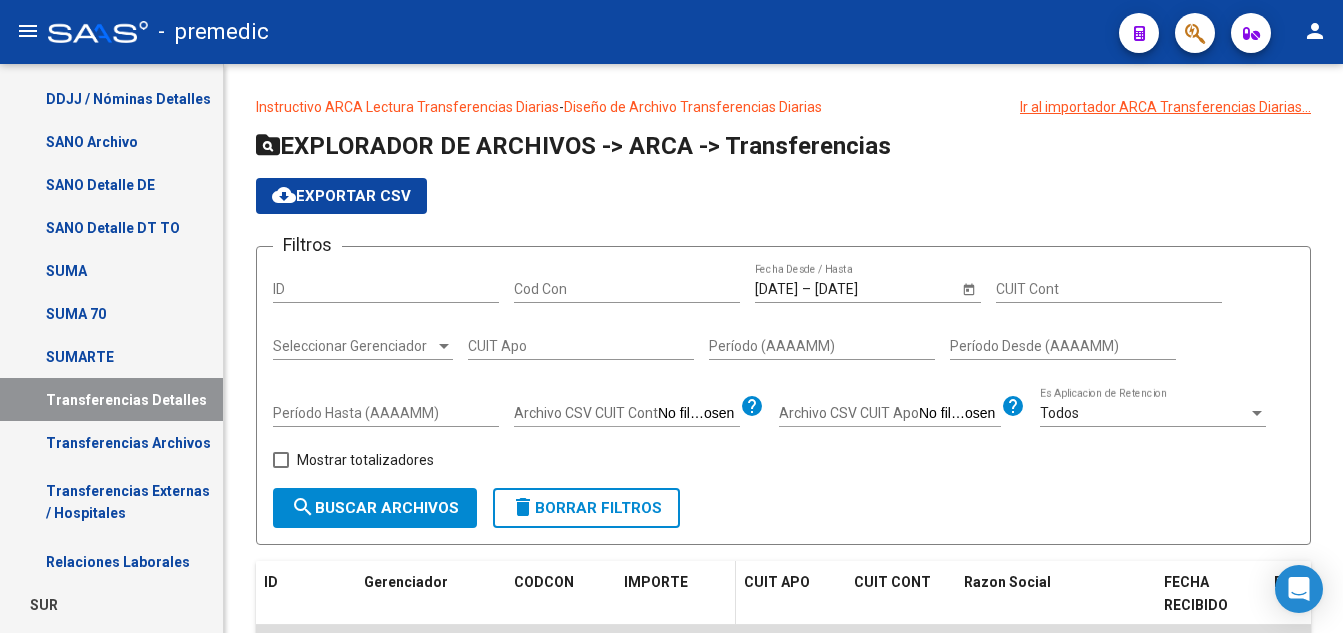 click on "IMPORTE" 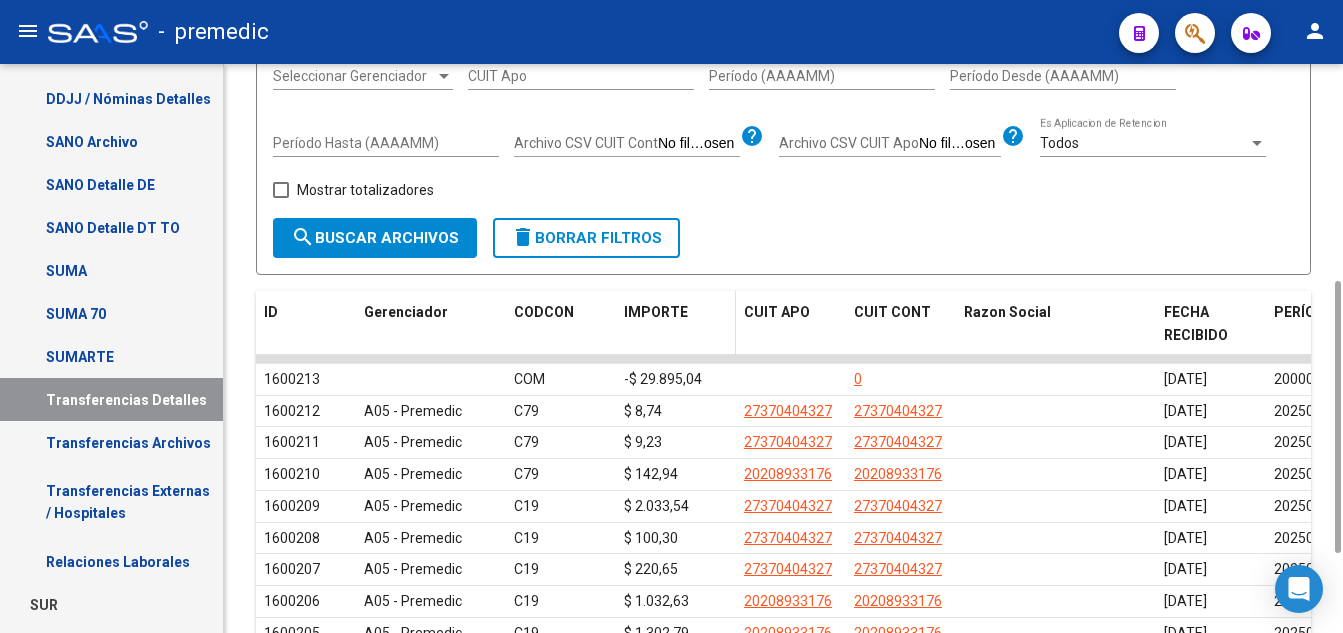 scroll, scrollTop: 330, scrollLeft: 0, axis: vertical 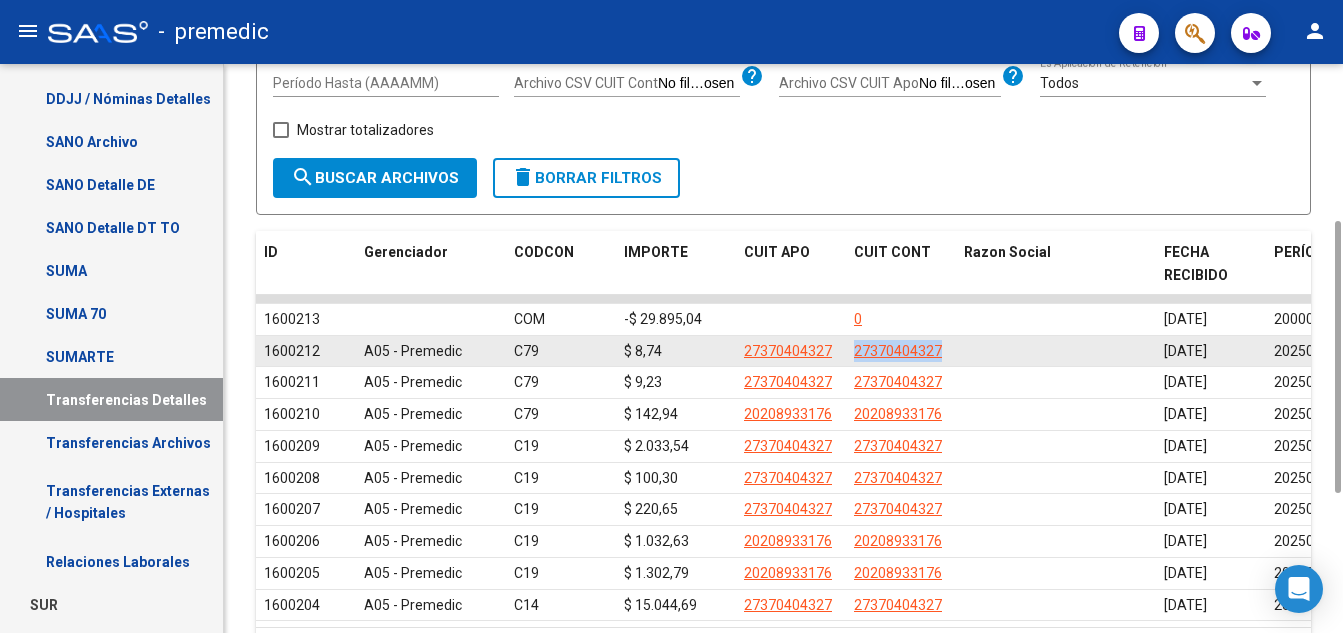 drag, startPoint x: 849, startPoint y: 356, endPoint x: 956, endPoint y: 375, distance: 108.67382 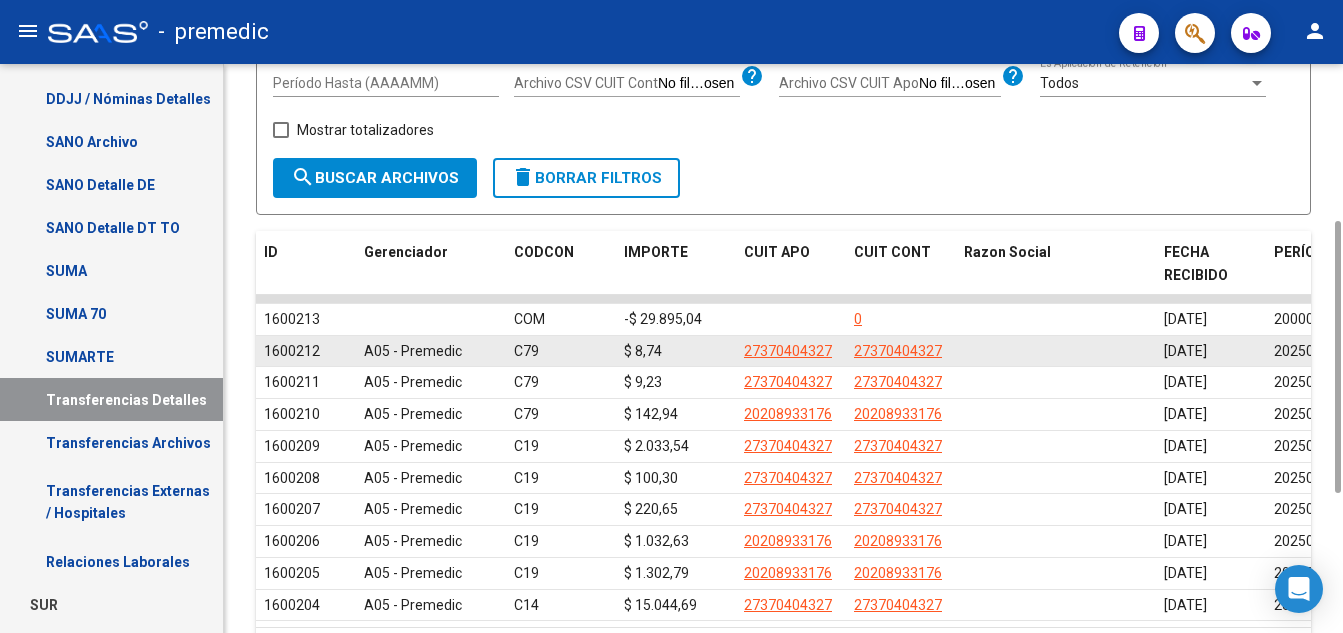 click on "202504" 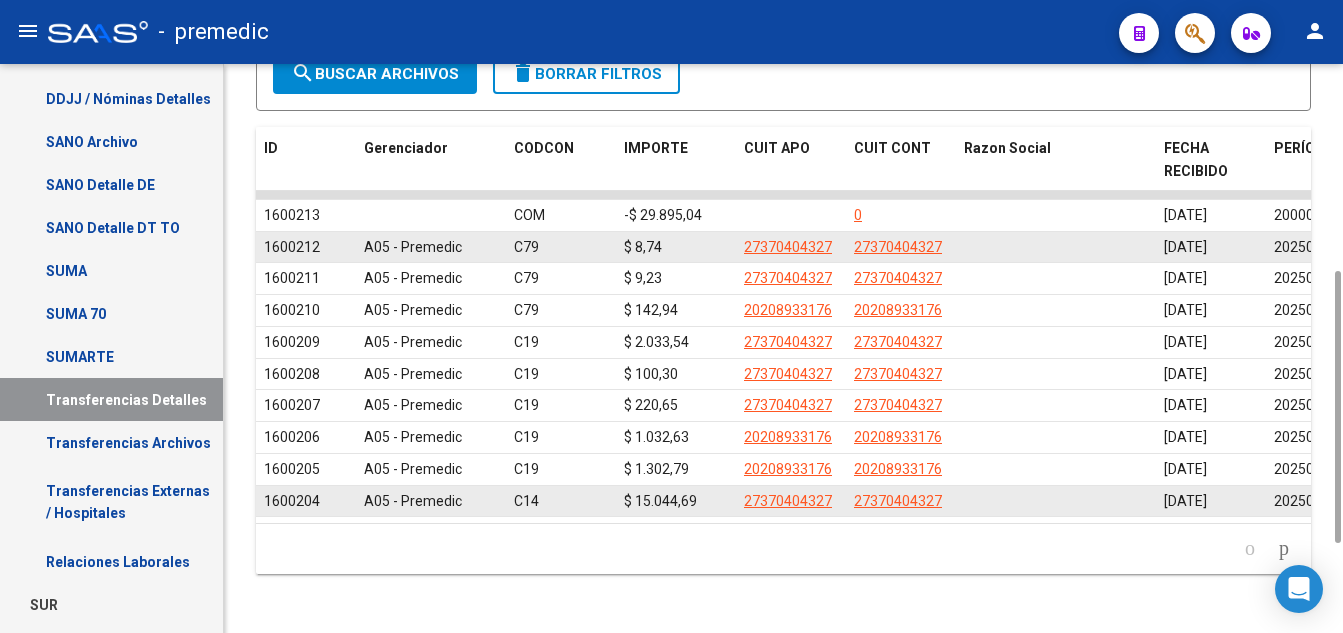 scroll, scrollTop: 484, scrollLeft: 0, axis: vertical 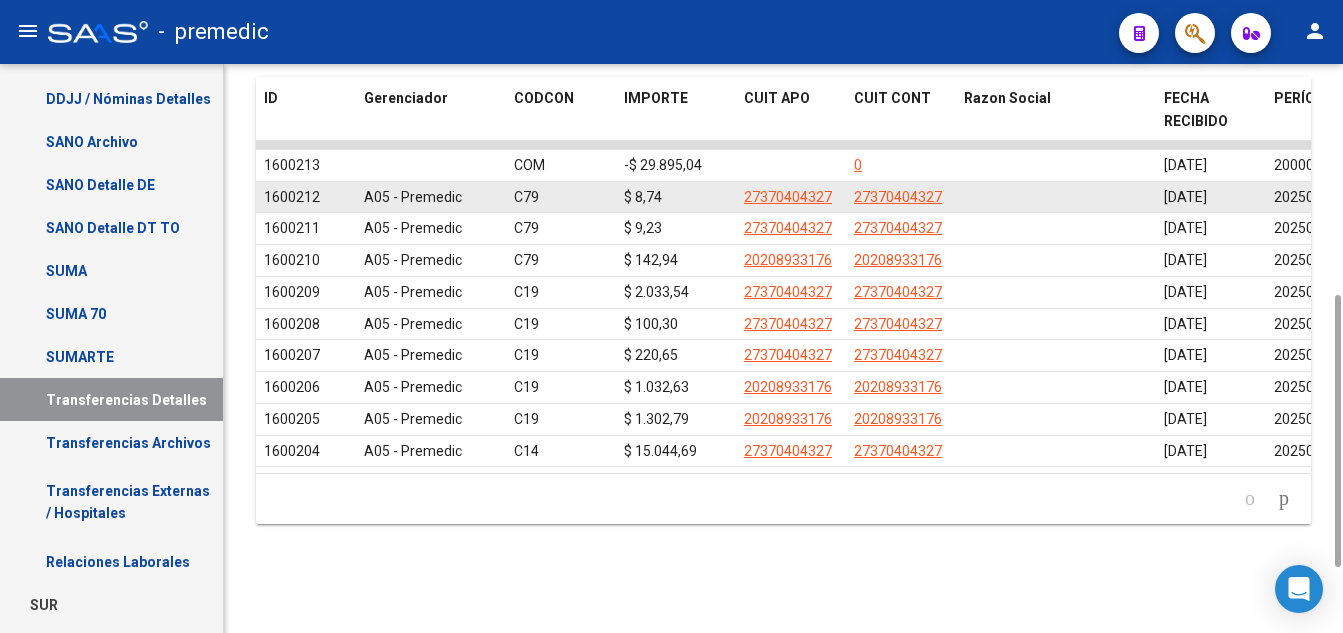 click on "[DATE]" 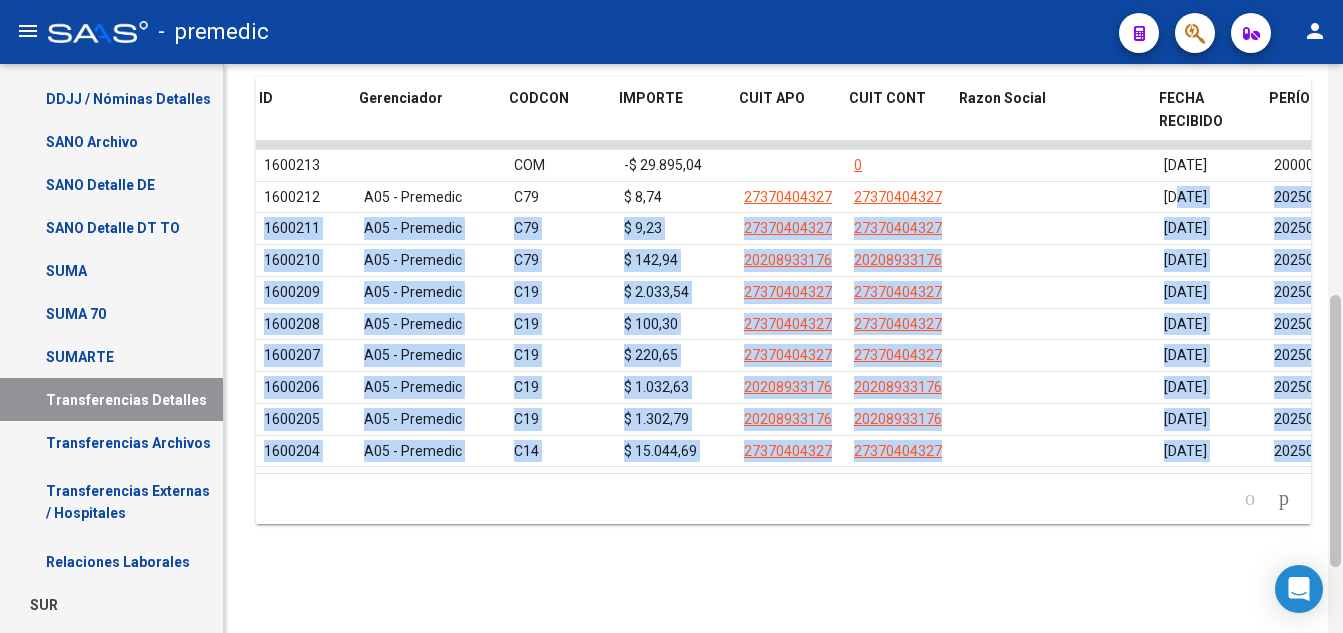 scroll, scrollTop: 0, scrollLeft: 385, axis: horizontal 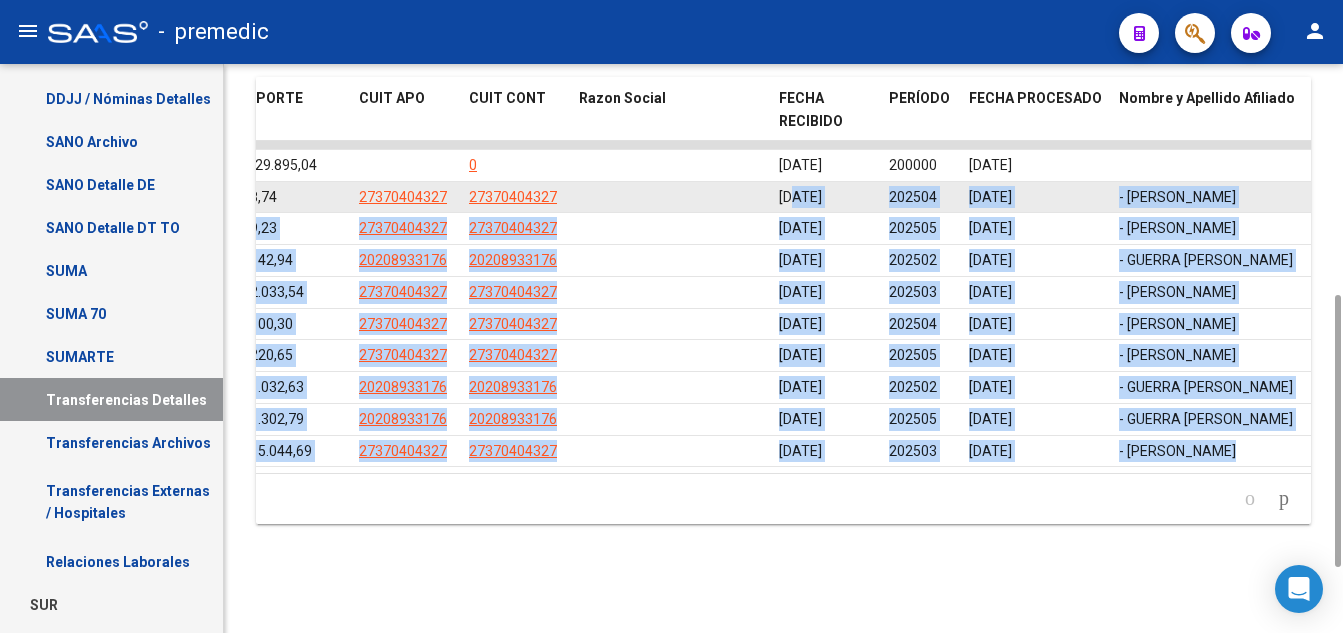 drag, startPoint x: 1179, startPoint y: 204, endPoint x: 1192, endPoint y: 210, distance: 14.3178215 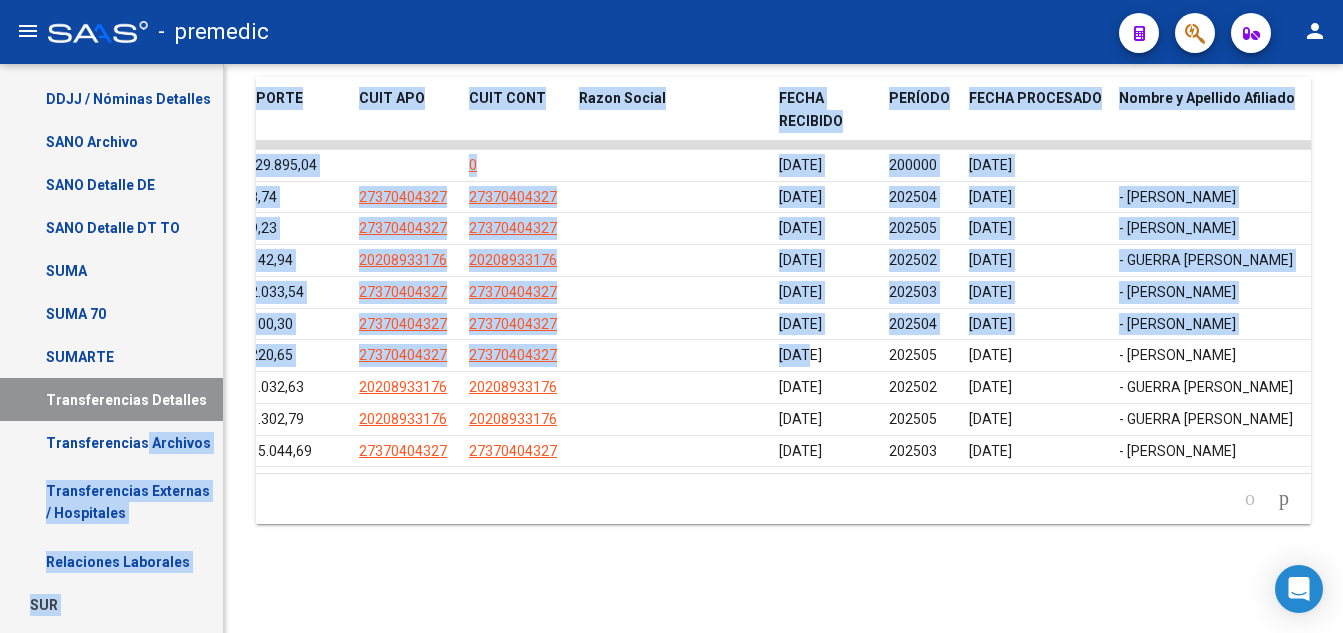 scroll, scrollTop: 0, scrollLeft: 0, axis: both 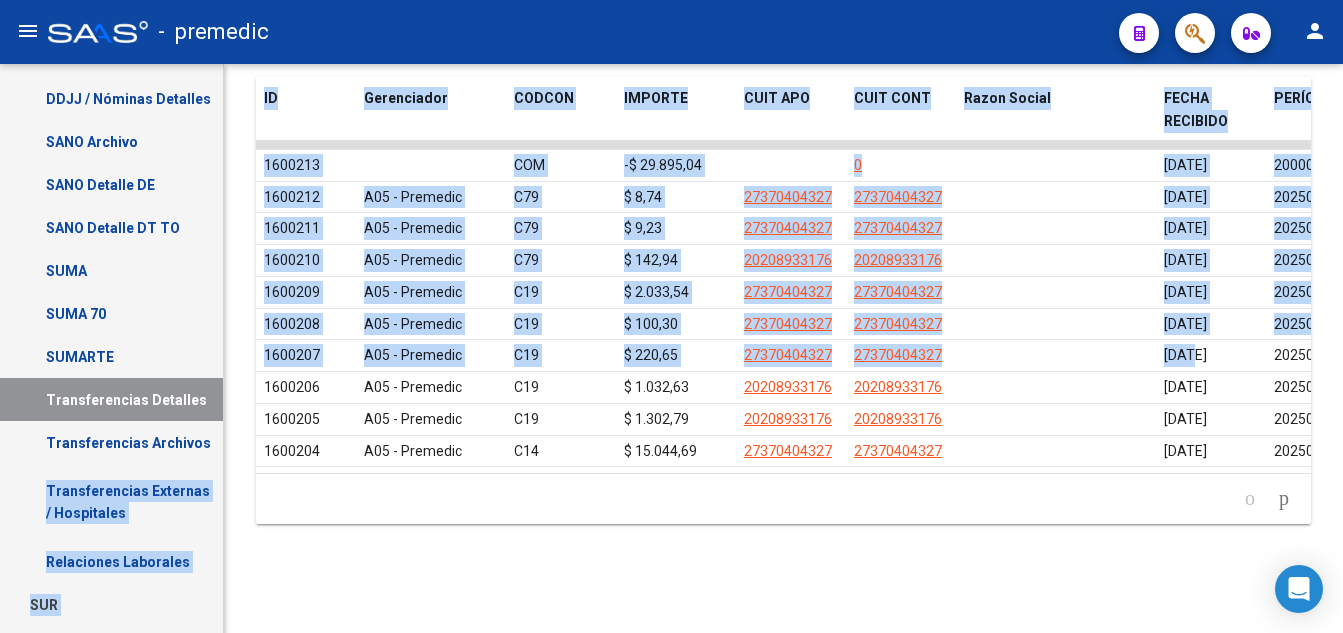 drag, startPoint x: 808, startPoint y: 450, endPoint x: 122, endPoint y: 446, distance: 686.01166 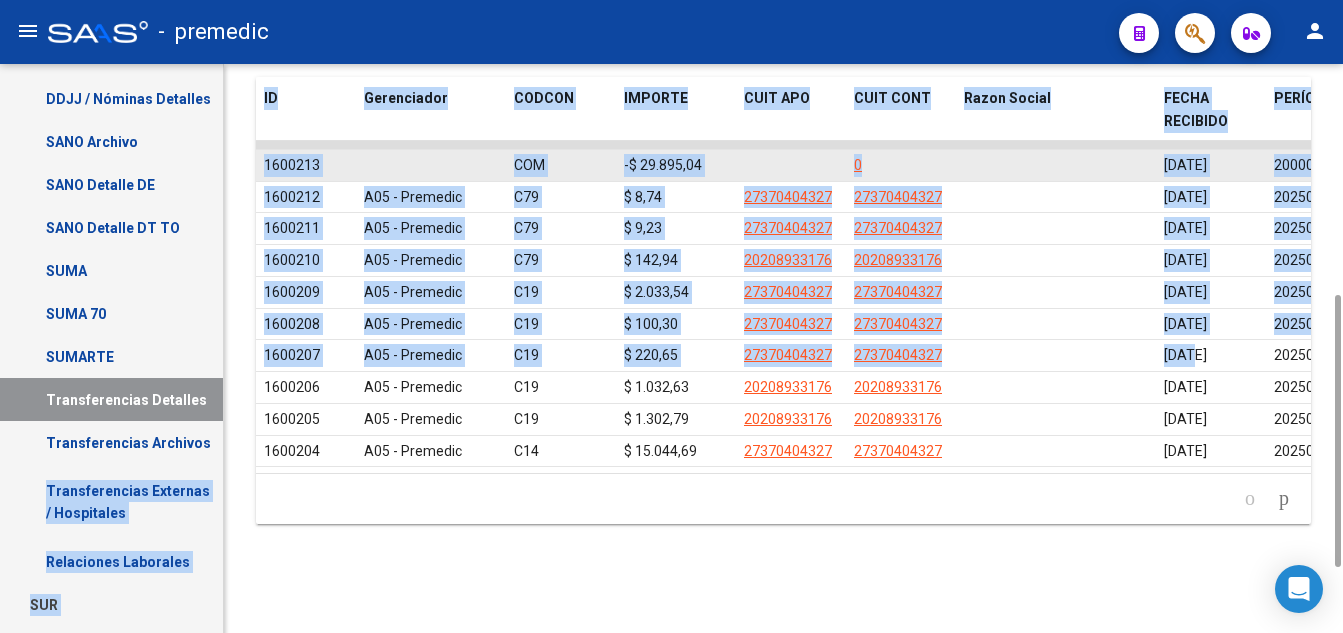 click 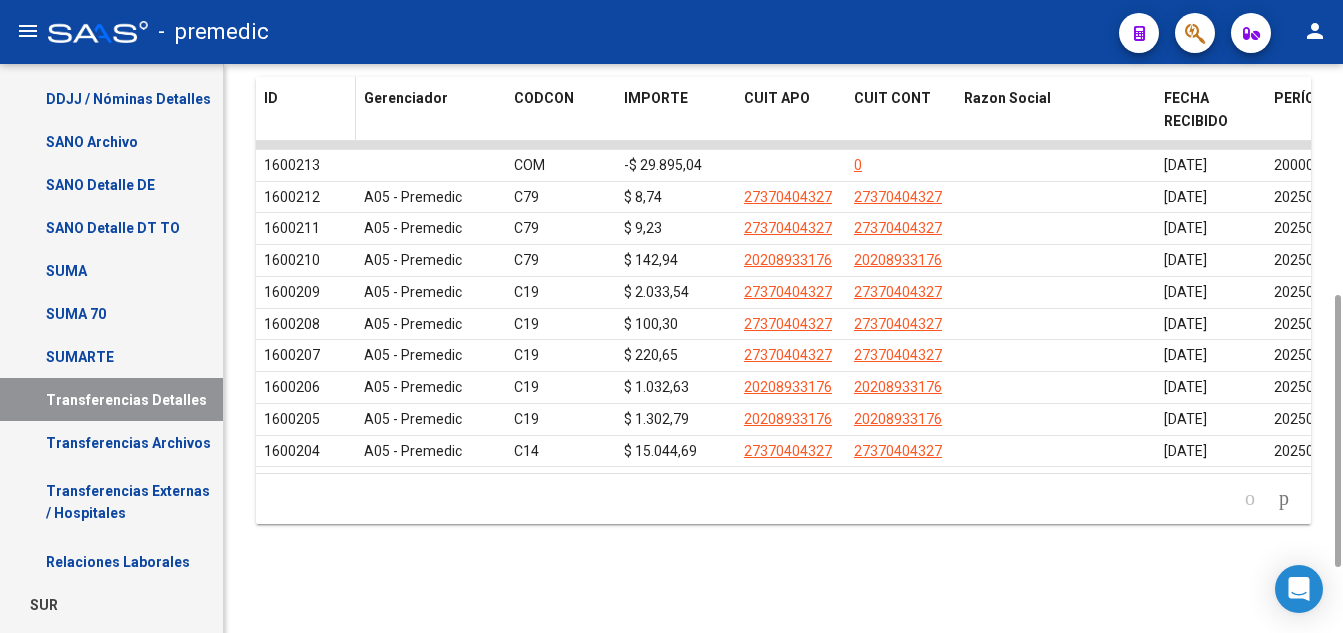 click on "ID" 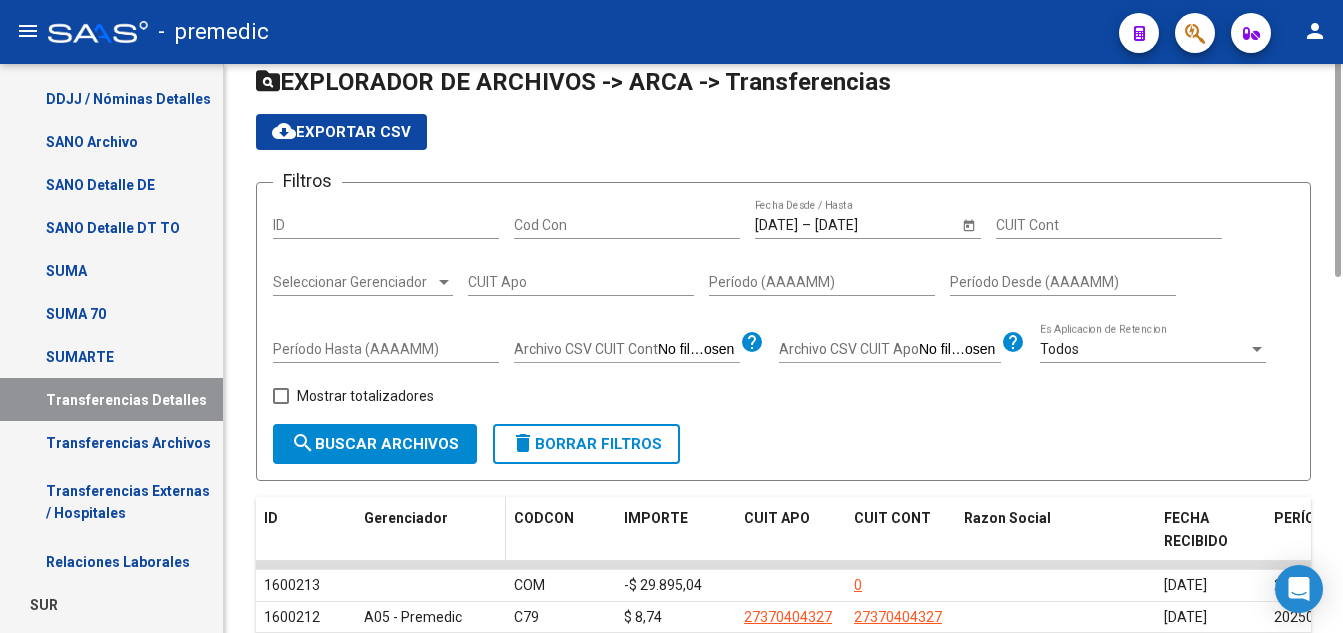 scroll, scrollTop: 0, scrollLeft: 0, axis: both 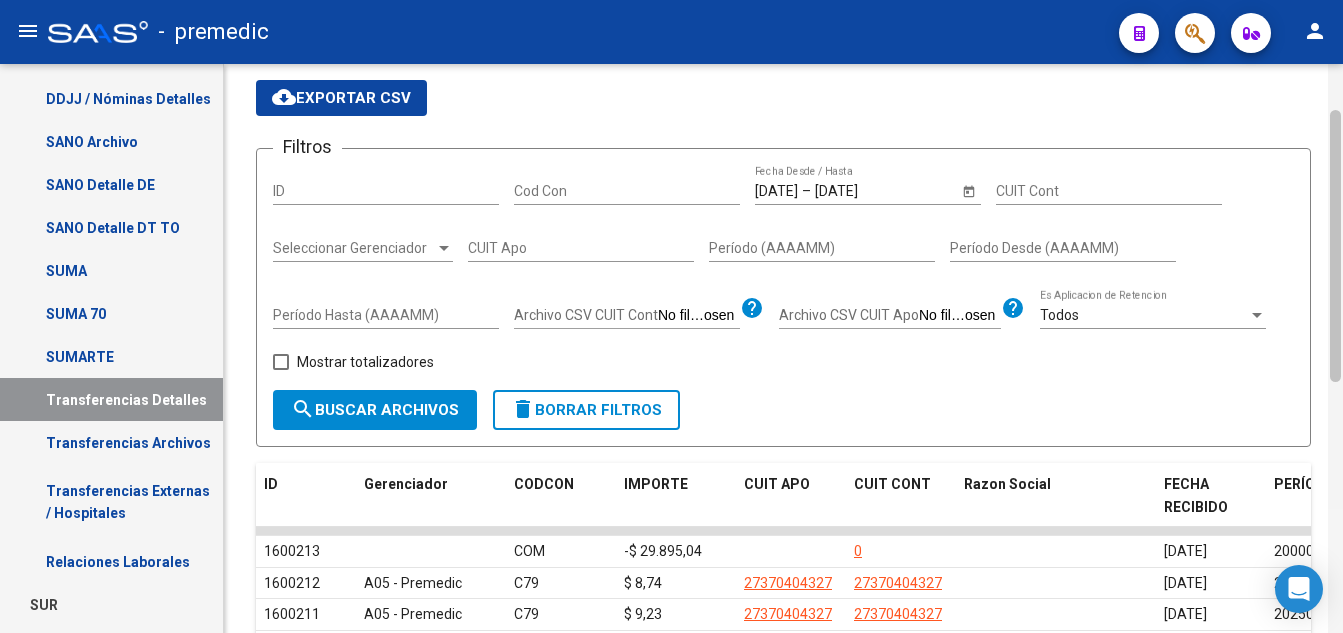 drag, startPoint x: 1335, startPoint y: 291, endPoint x: 1342, endPoint y: 338, distance: 47.518417 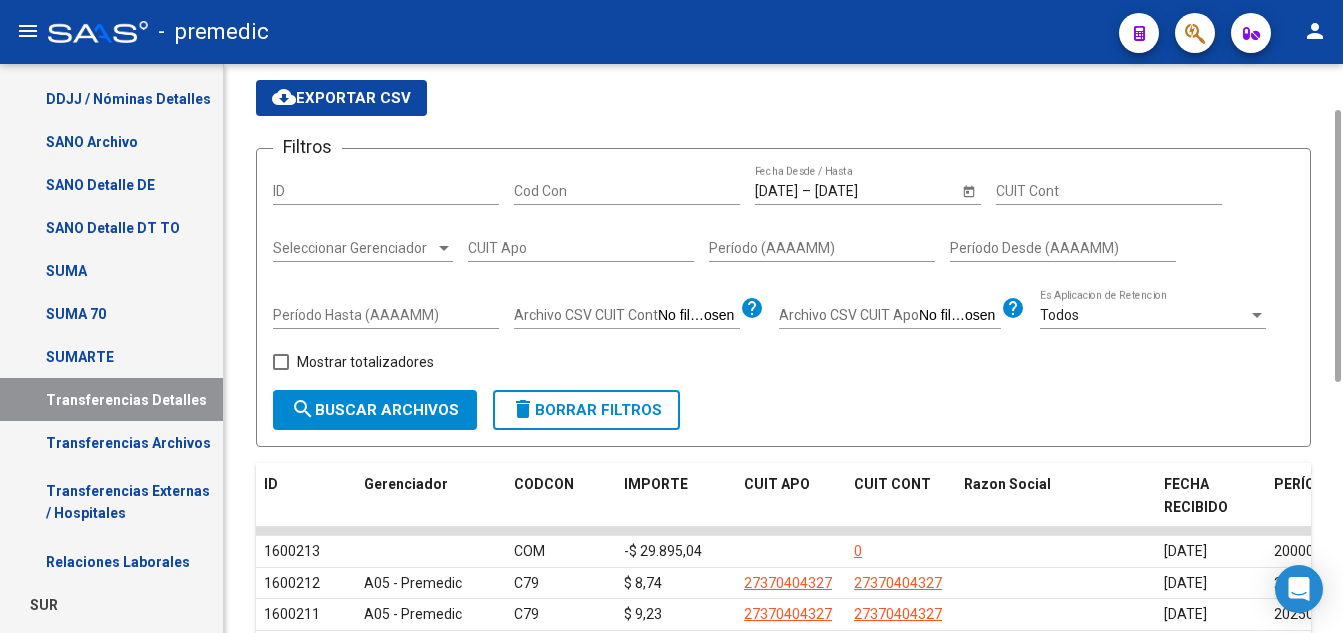 click on "Archivo CSV CUIT Cont" 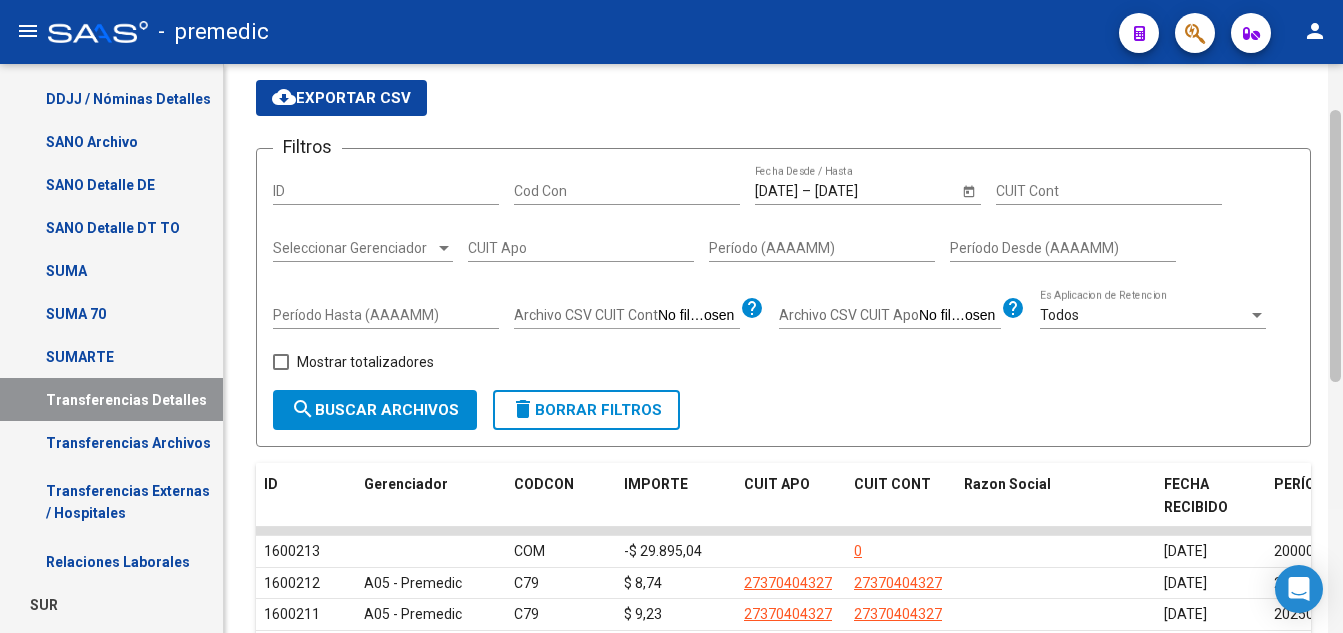 scroll, scrollTop: 621, scrollLeft: 0, axis: vertical 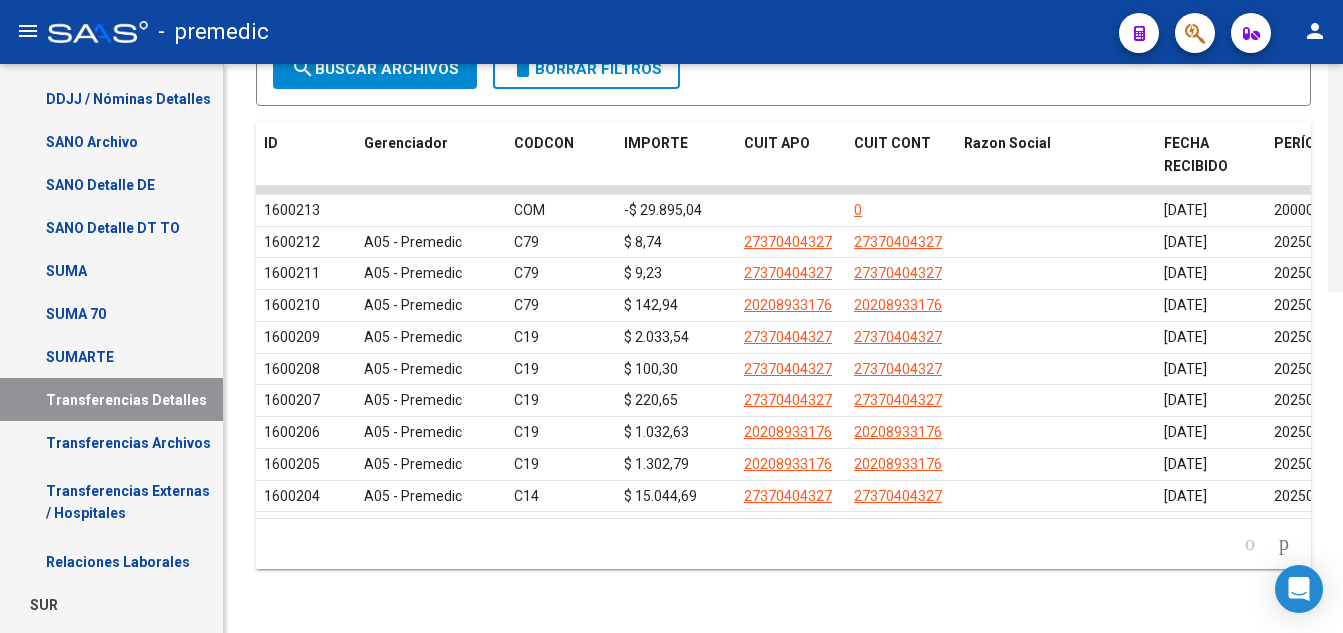 click 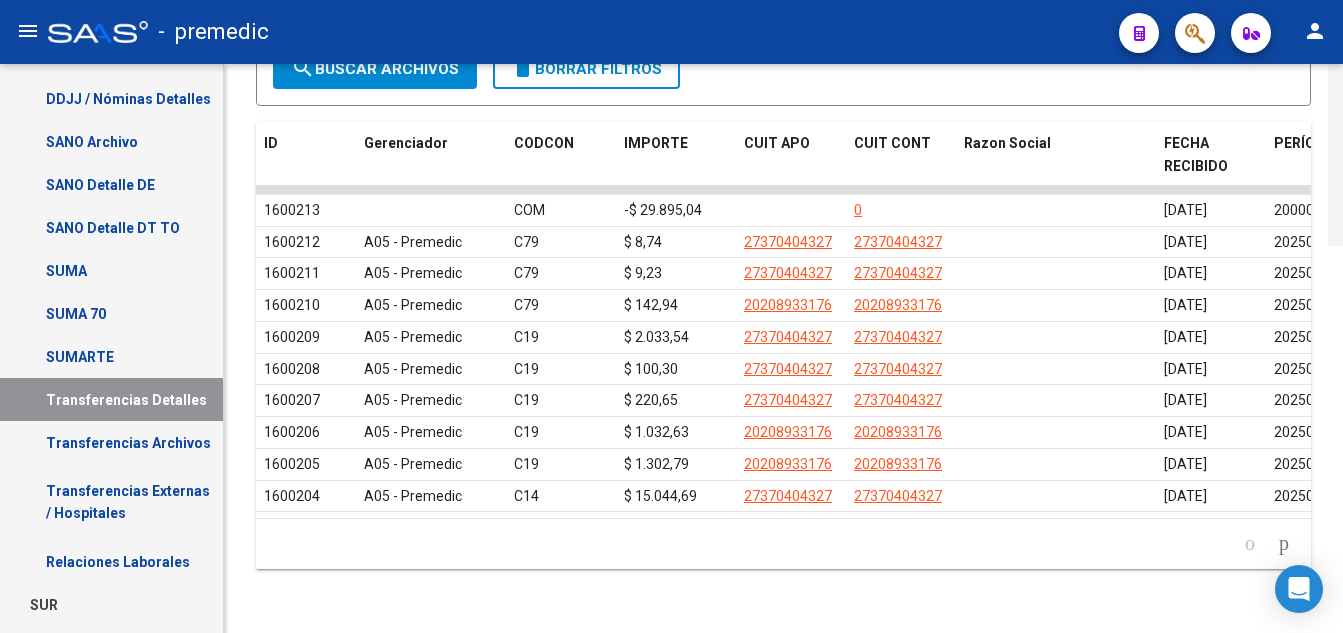 scroll, scrollTop: 52, scrollLeft: 0, axis: vertical 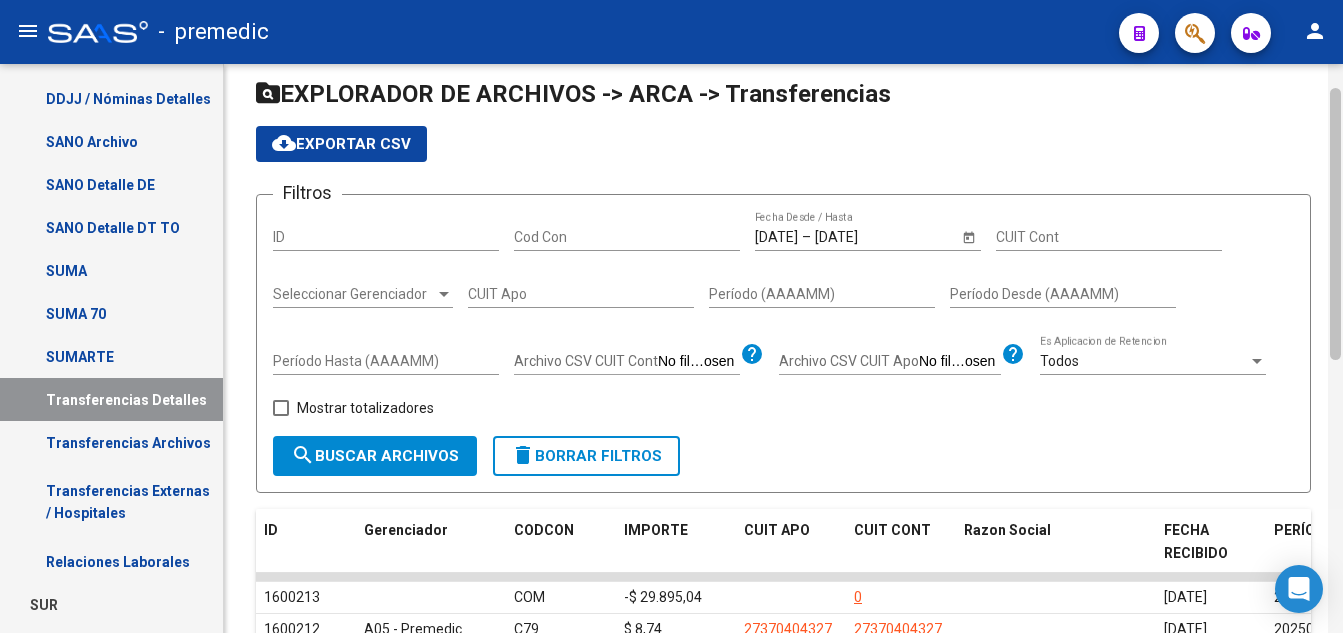 click 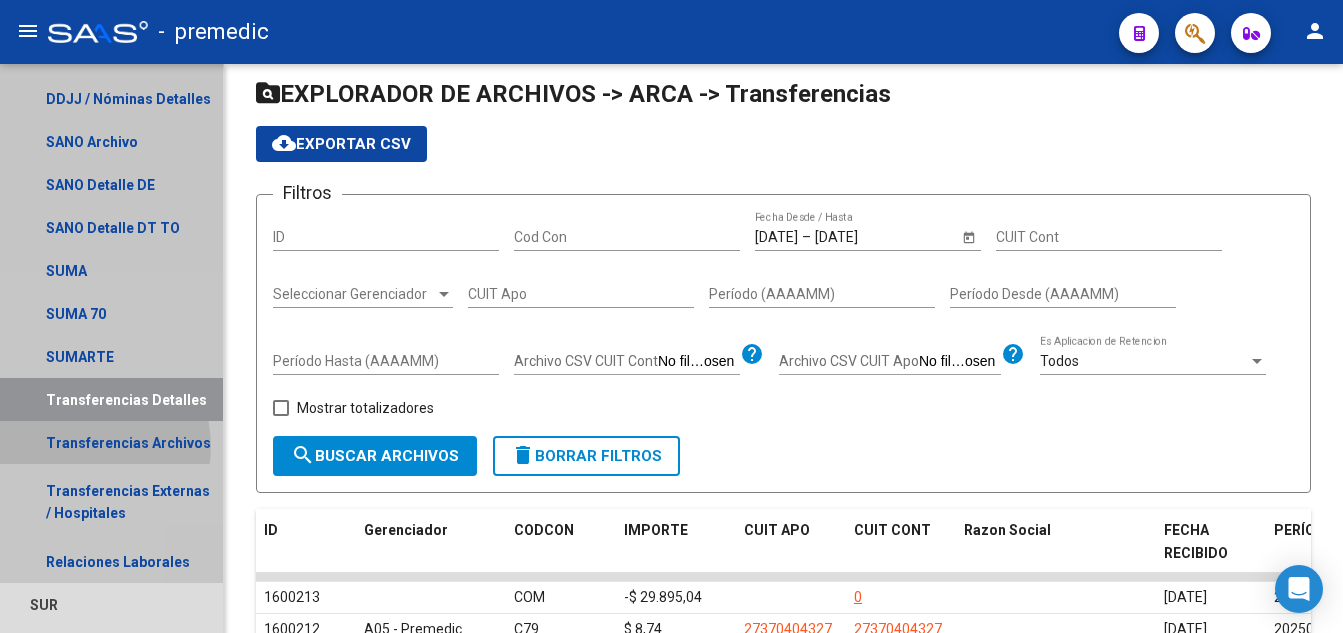click on "Transferencias Archivos" at bounding box center (111, 442) 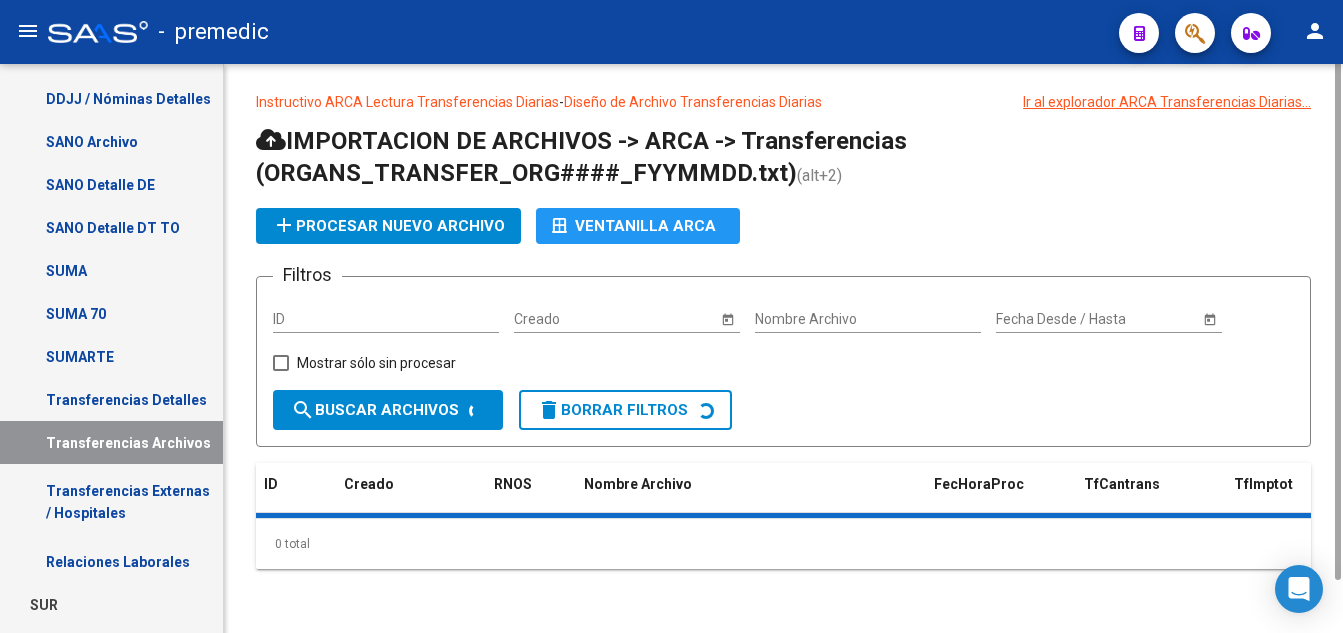 scroll, scrollTop: 0, scrollLeft: 0, axis: both 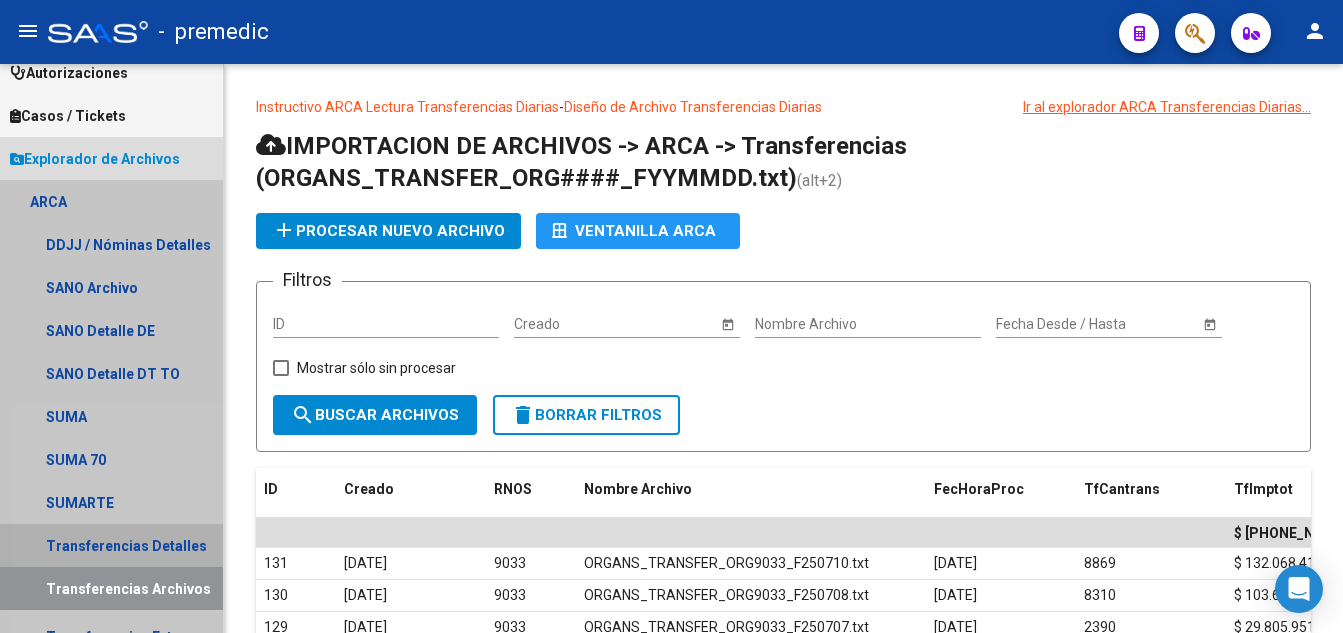 click on "Transferencias Detalles" at bounding box center (111, 545) 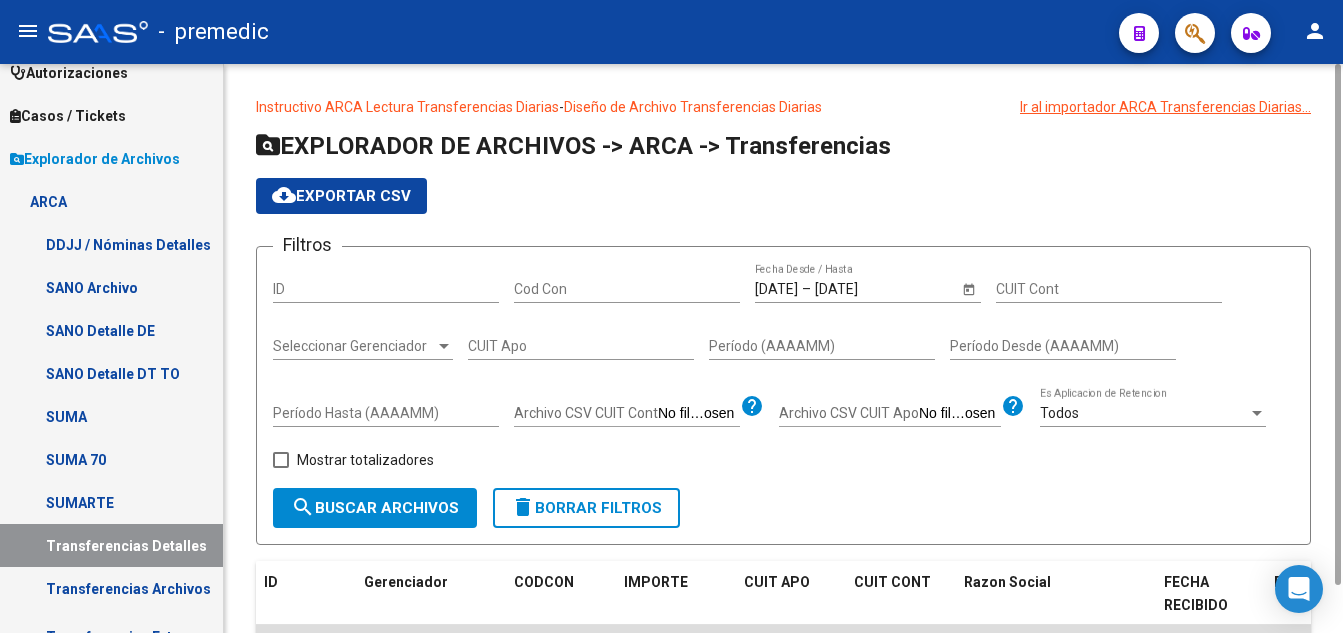 click on "Filtros" 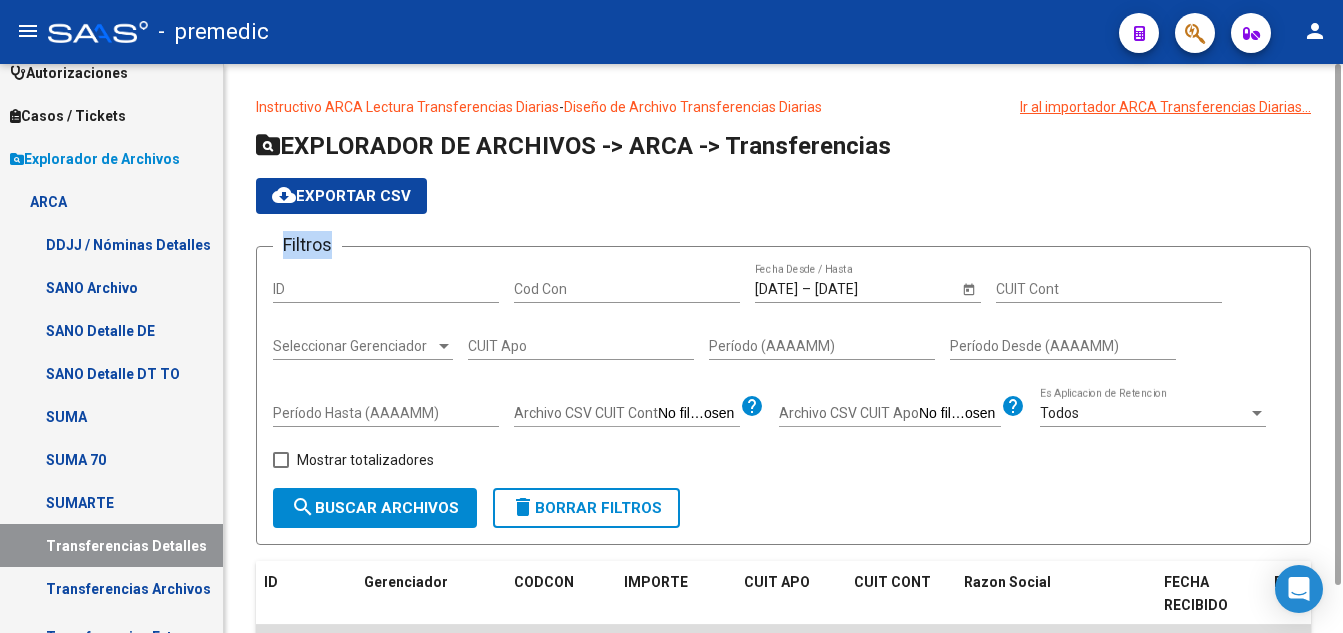 click on "Filtros" 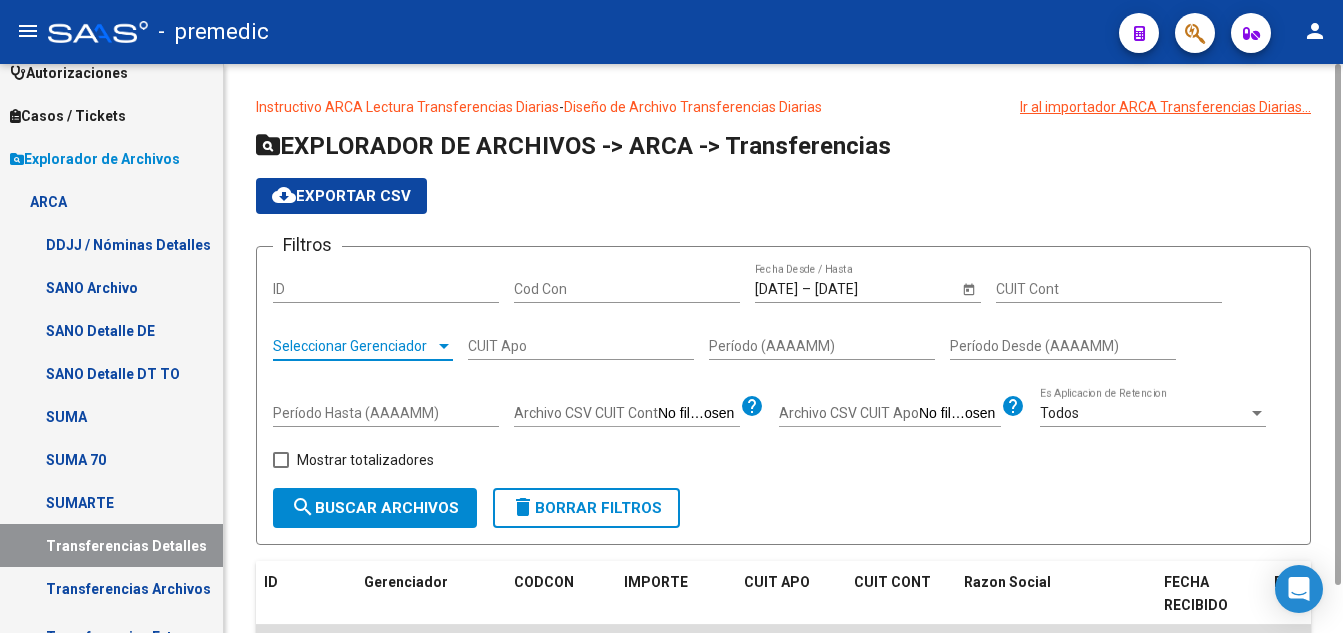 click at bounding box center (444, 346) 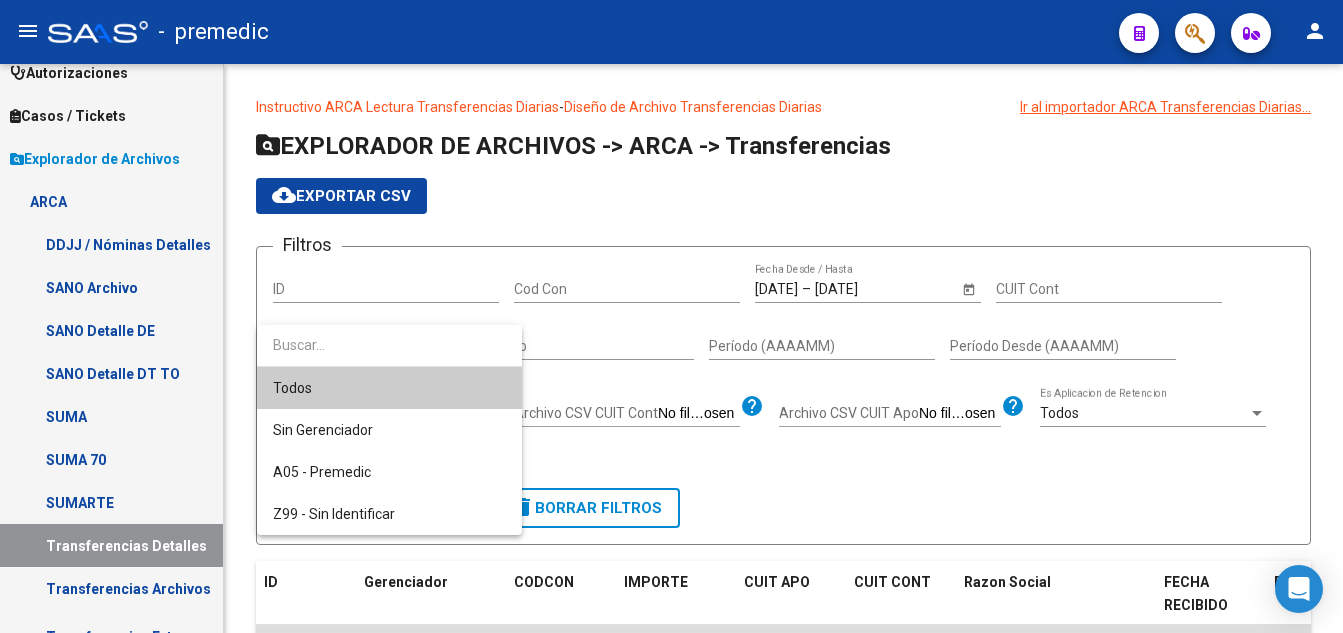click at bounding box center [671, 316] 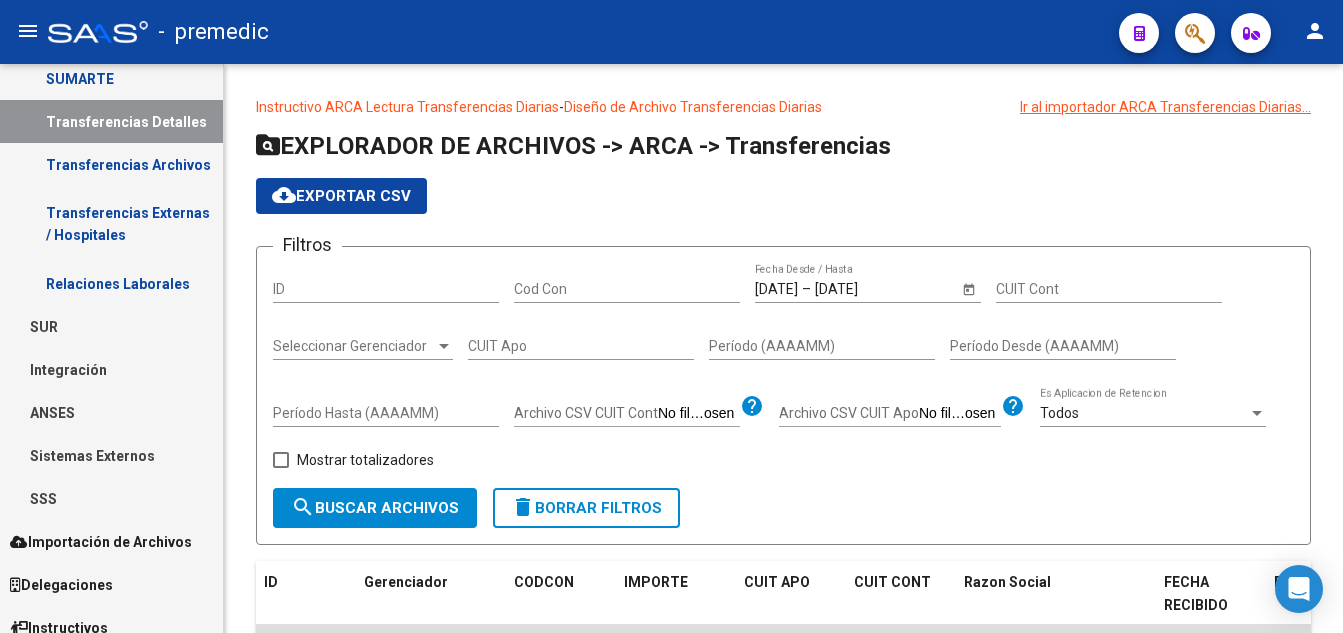 scroll, scrollTop: 1020, scrollLeft: 0, axis: vertical 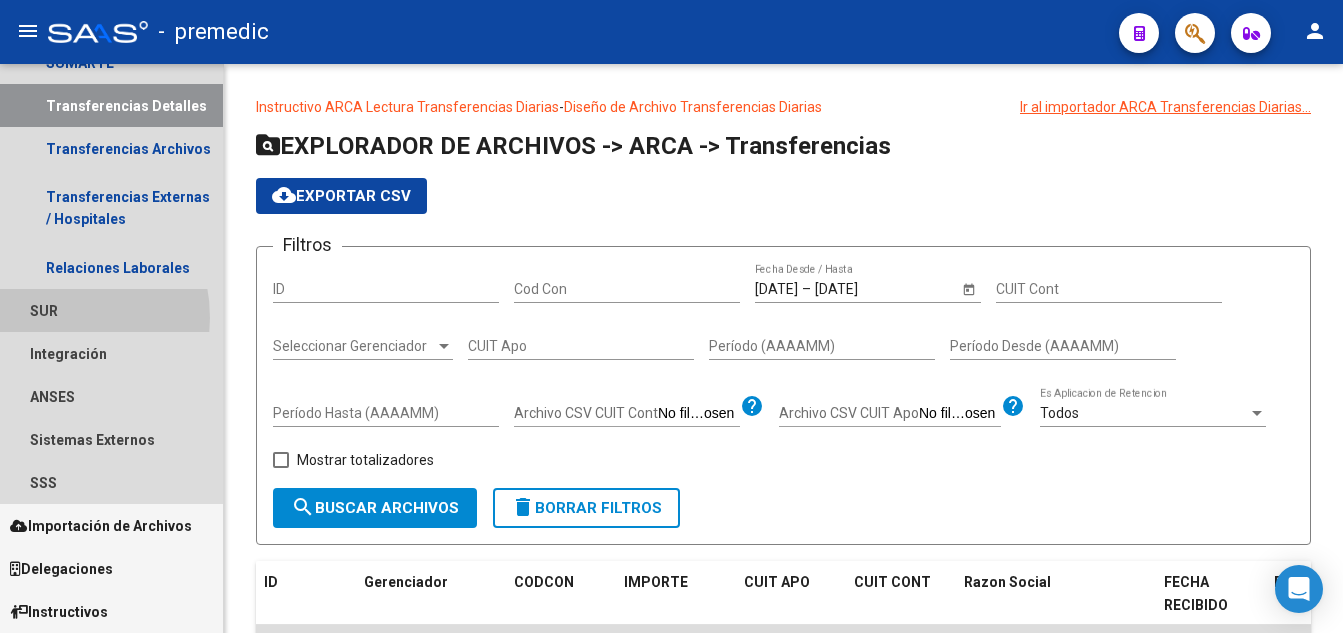click on "SUR" at bounding box center [111, 310] 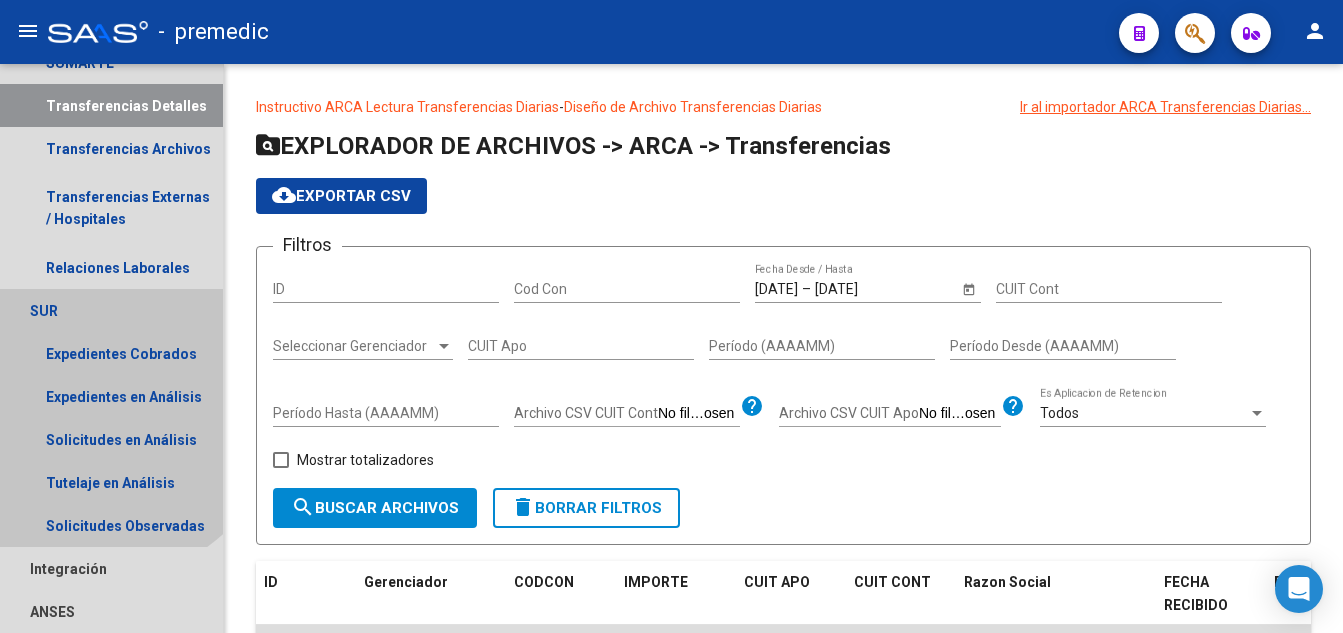 click on "SUR" at bounding box center (111, 310) 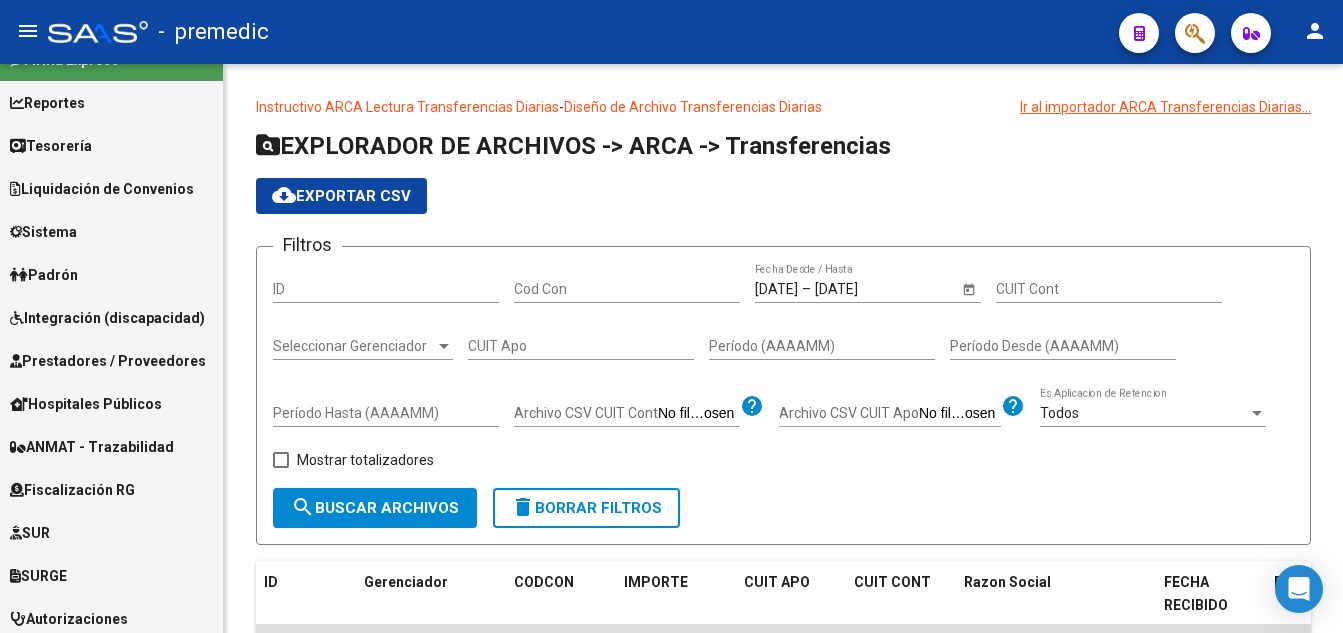 scroll, scrollTop: 0, scrollLeft: 0, axis: both 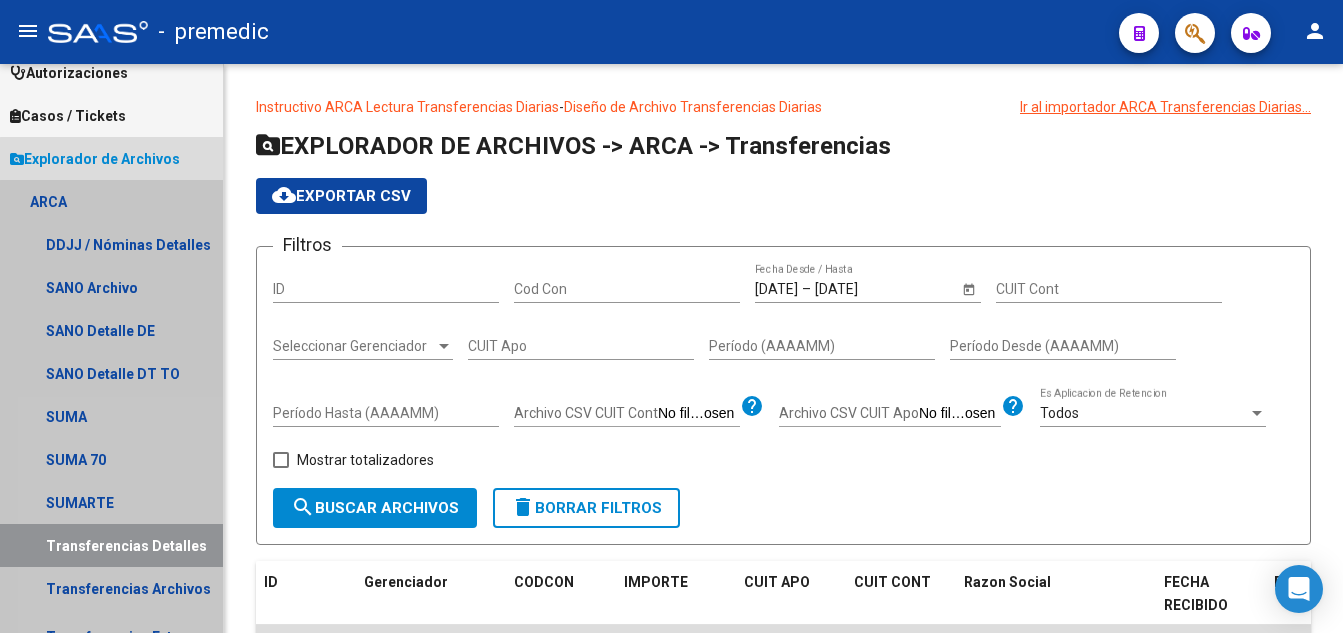 click on "Transferencias Detalles" at bounding box center [111, 545] 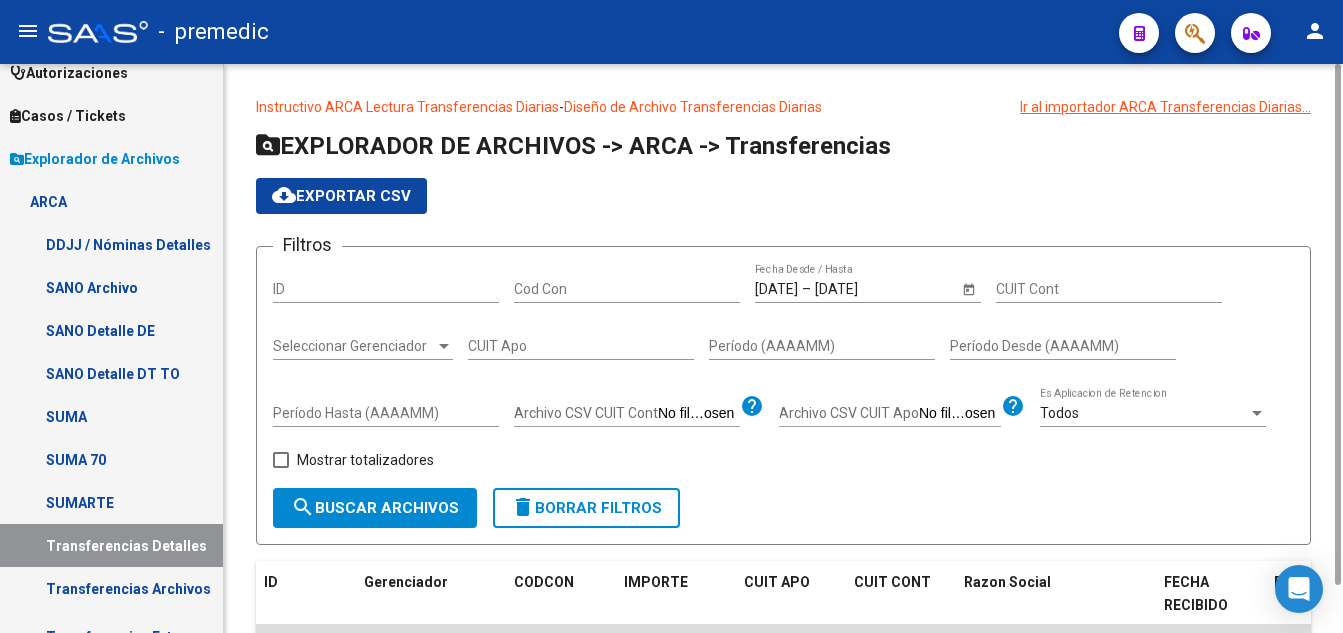 click on "search  Buscar Archivos" 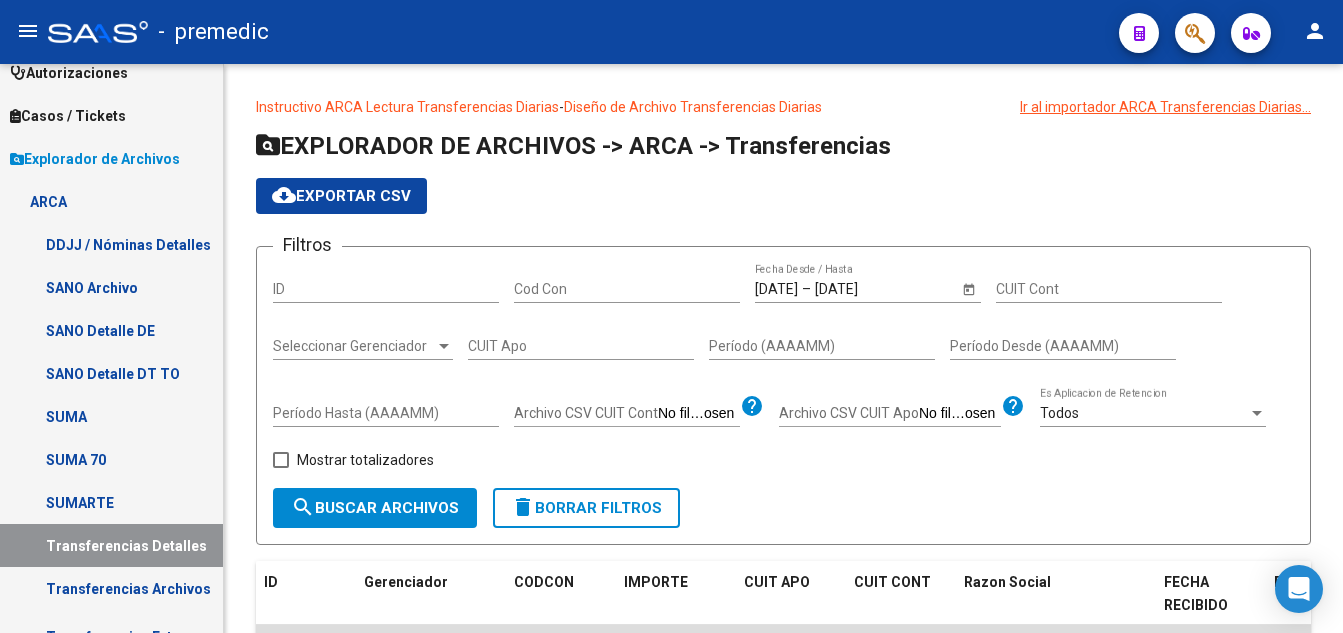 scroll, scrollTop: 569, scrollLeft: 0, axis: vertical 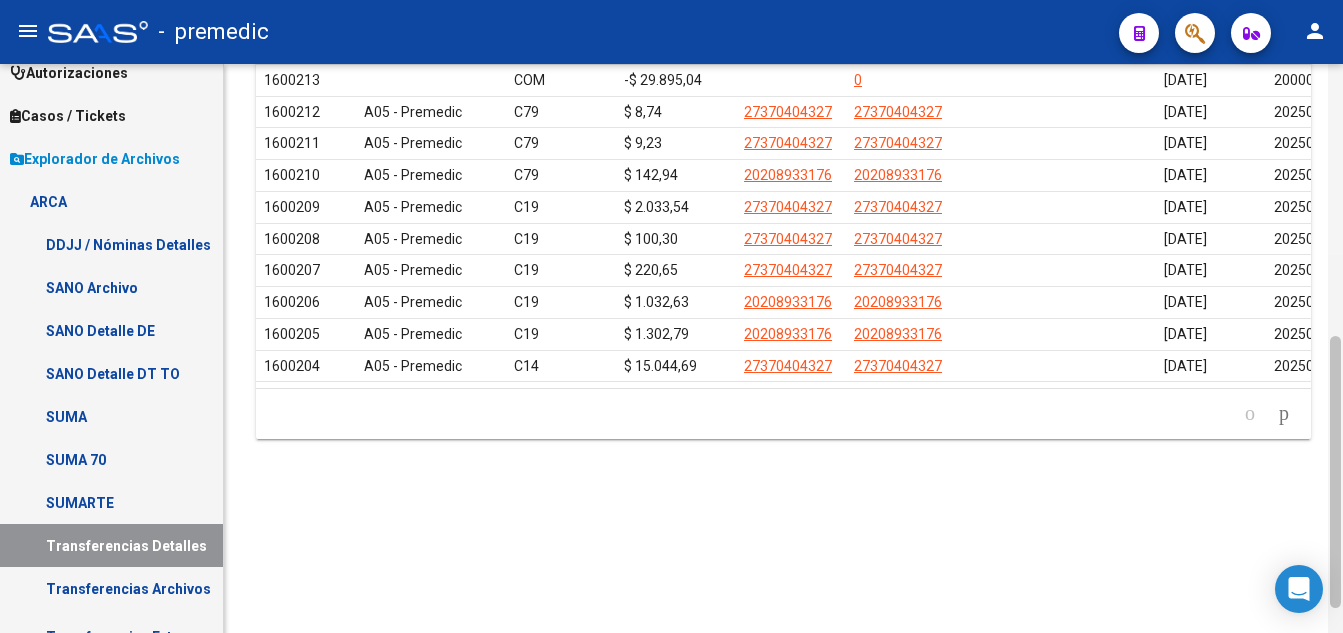 drag, startPoint x: 1341, startPoint y: 495, endPoint x: 1342, endPoint y: 534, distance: 39.012817 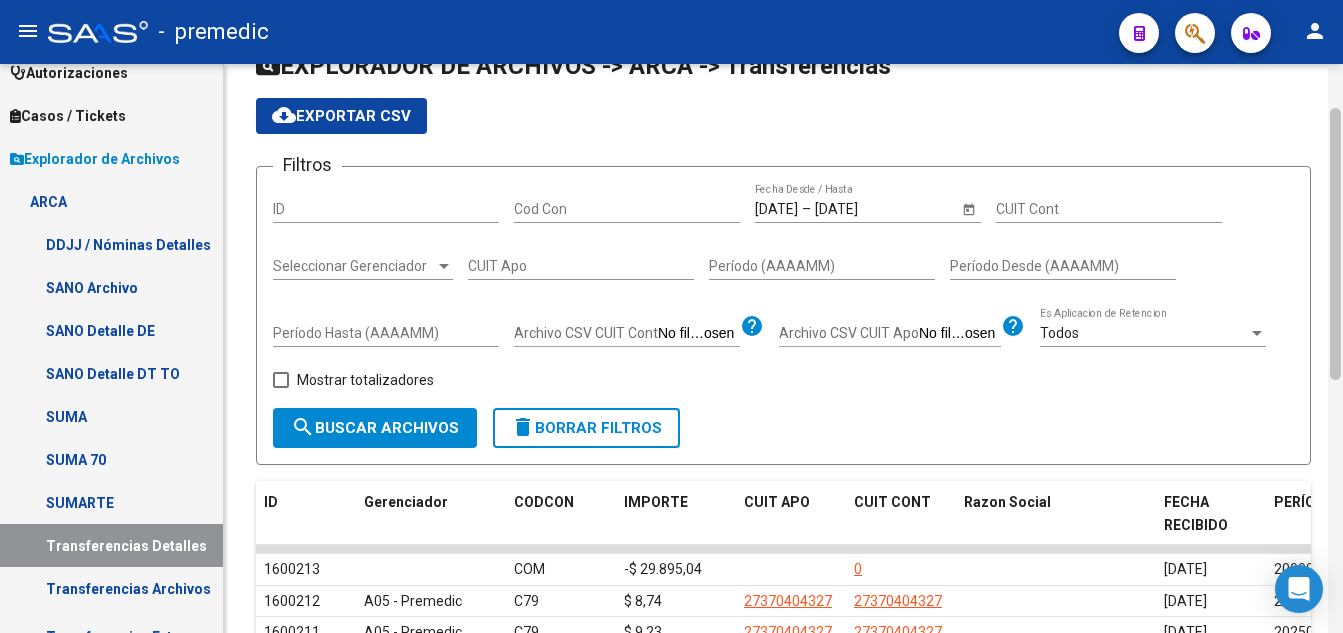 scroll, scrollTop: 84, scrollLeft: 0, axis: vertical 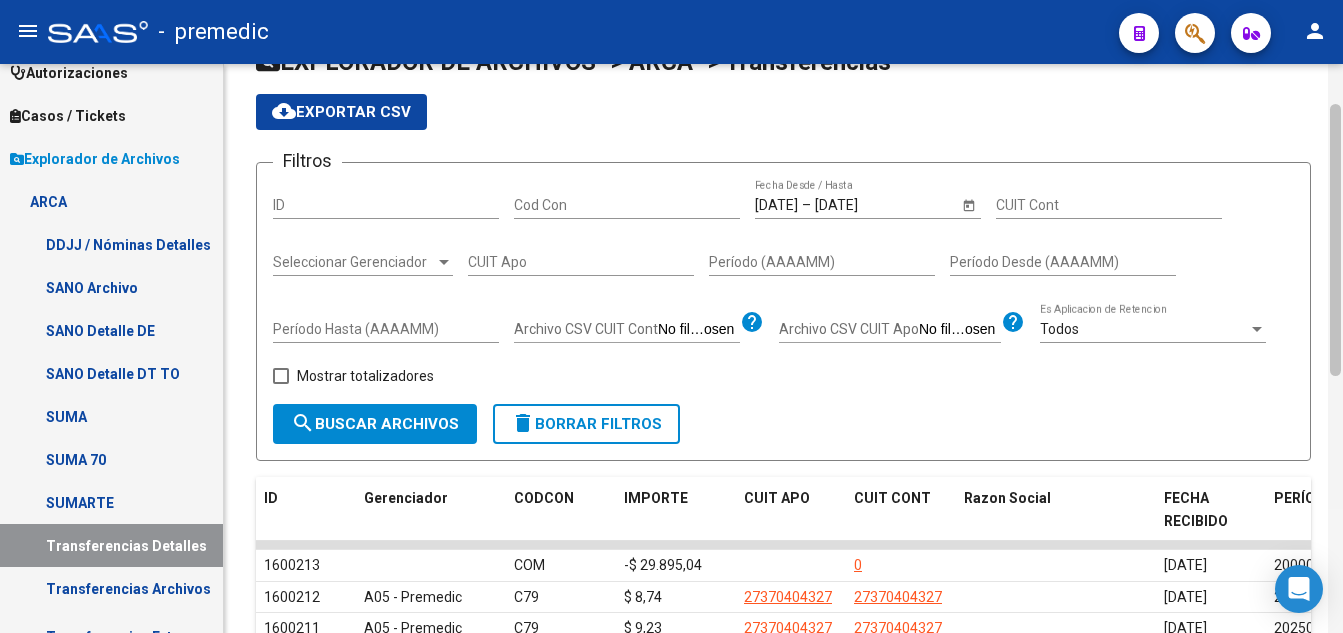 drag, startPoint x: 1330, startPoint y: 532, endPoint x: 1339, endPoint y: 300, distance: 232.1745 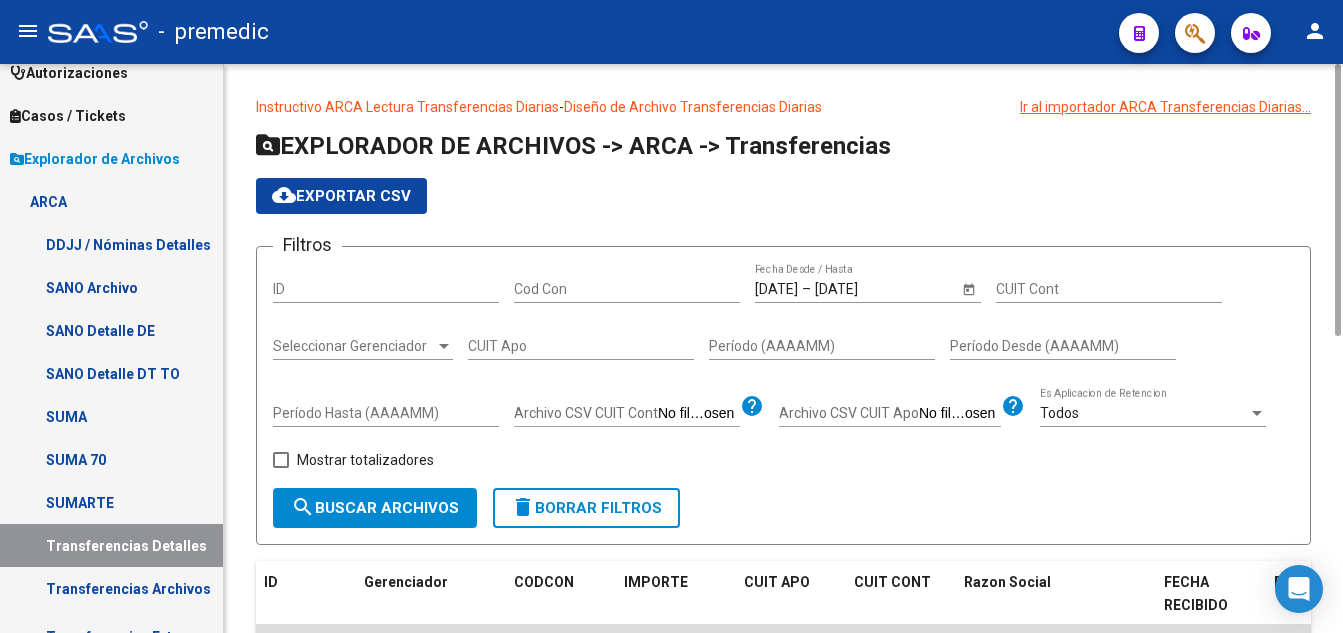 drag, startPoint x: 1339, startPoint y: 300, endPoint x: 1338, endPoint y: 34, distance: 266.0019 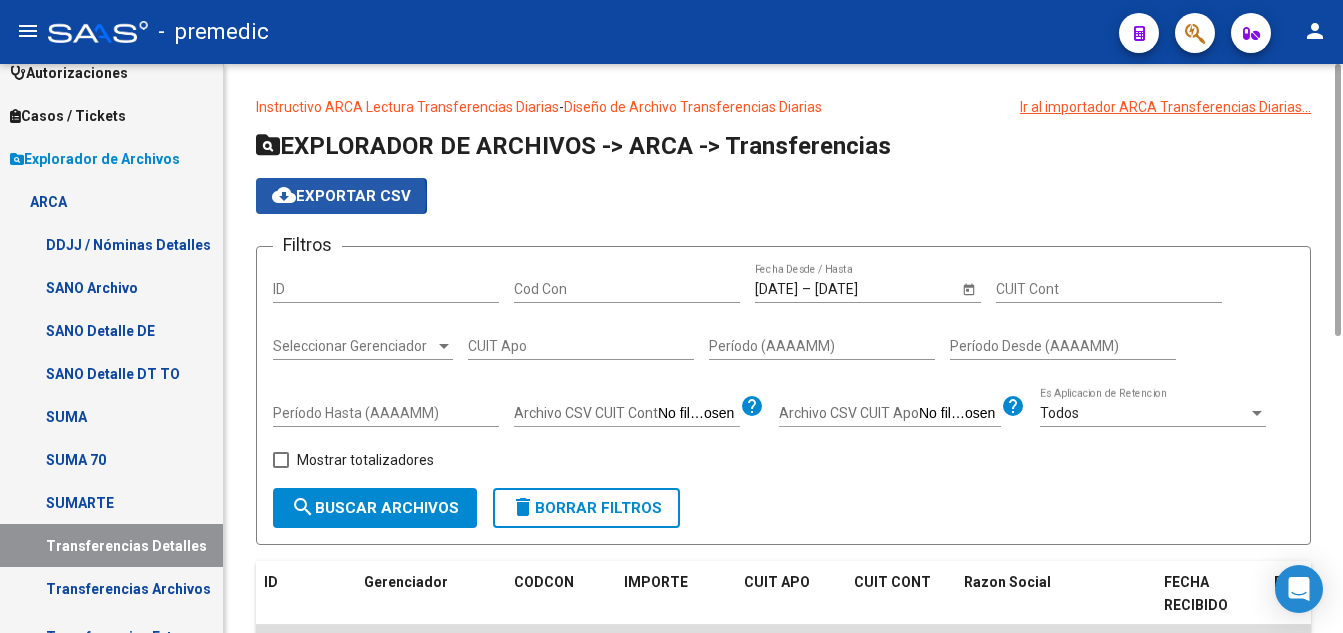 click on "cloud_download  Exportar CSV" 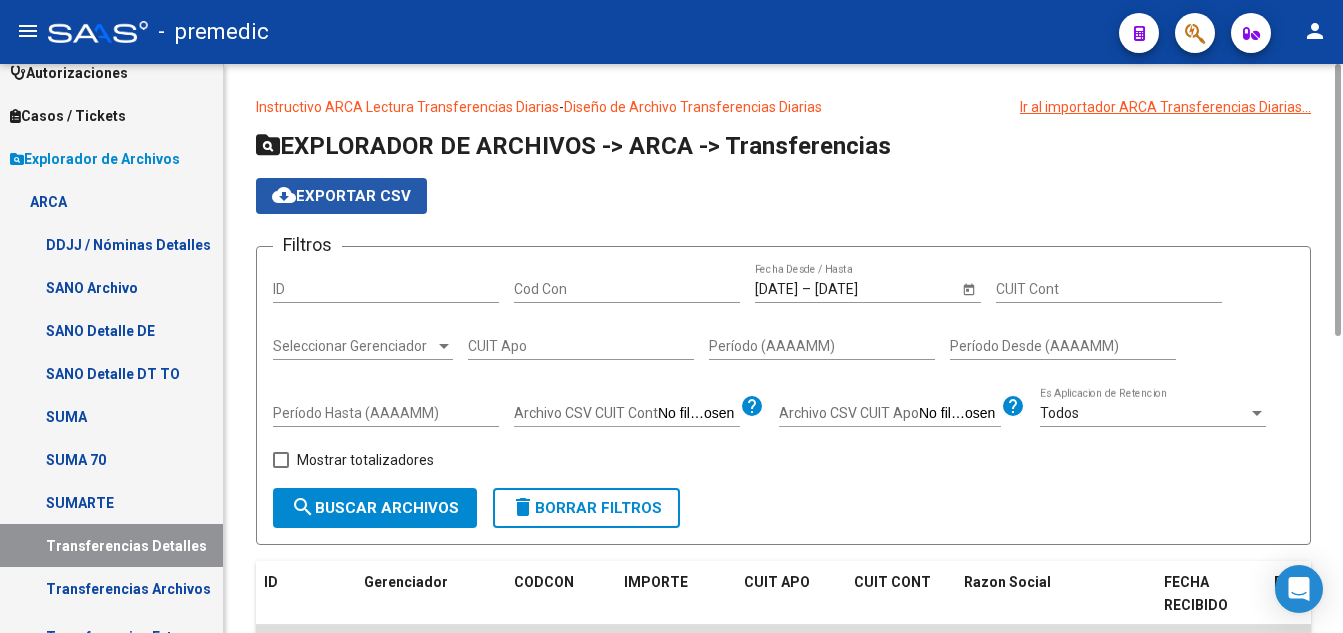 click on "cloud_download  Exportar CSV" 